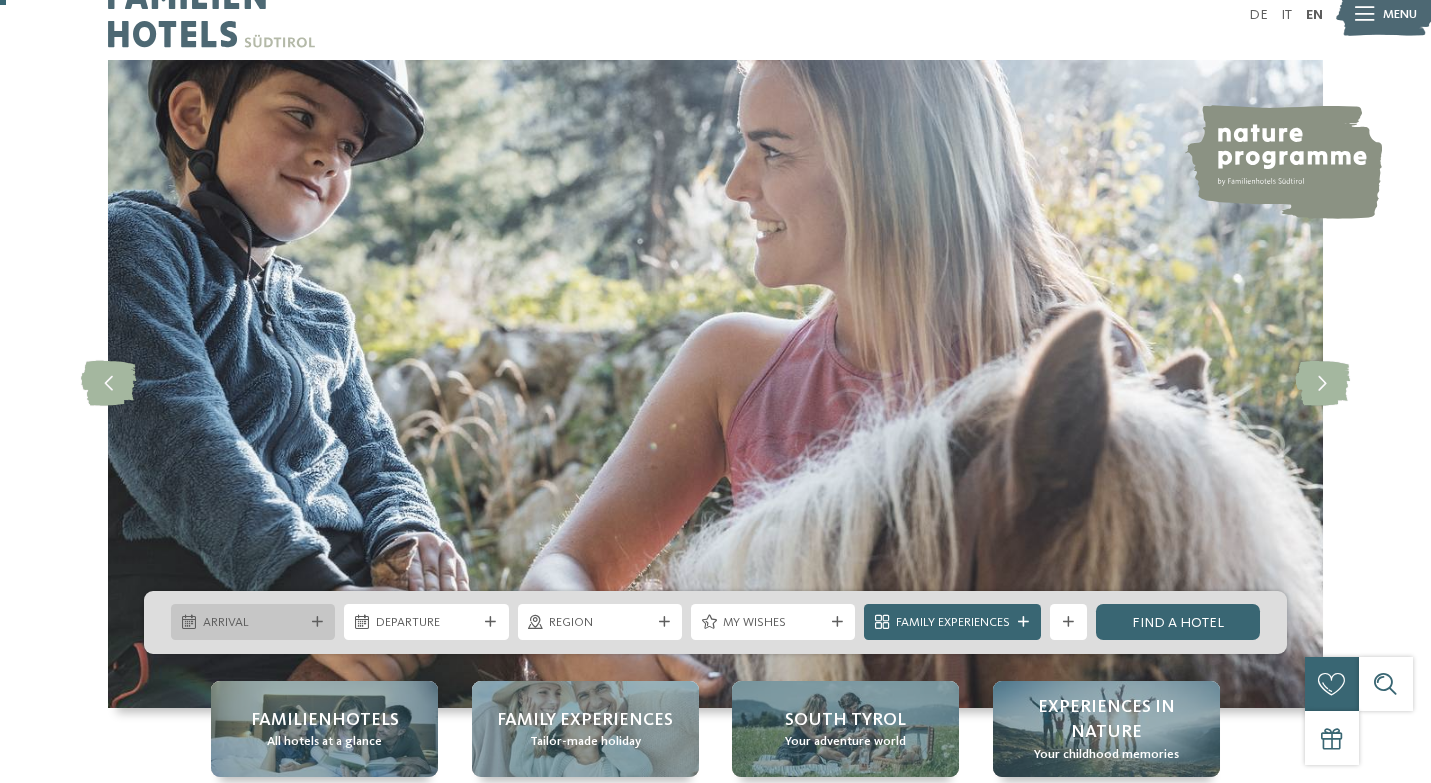 scroll, scrollTop: 0, scrollLeft: 0, axis: both 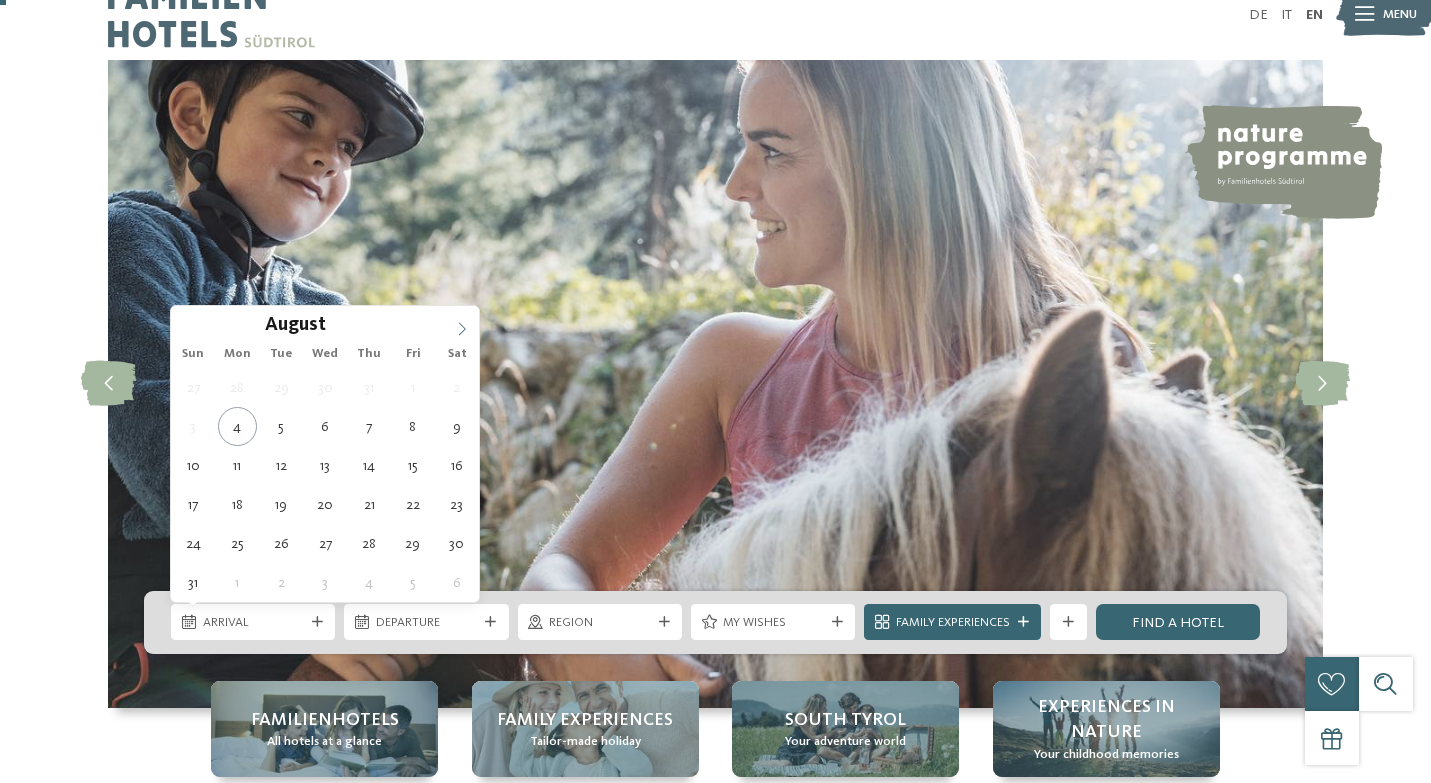 click 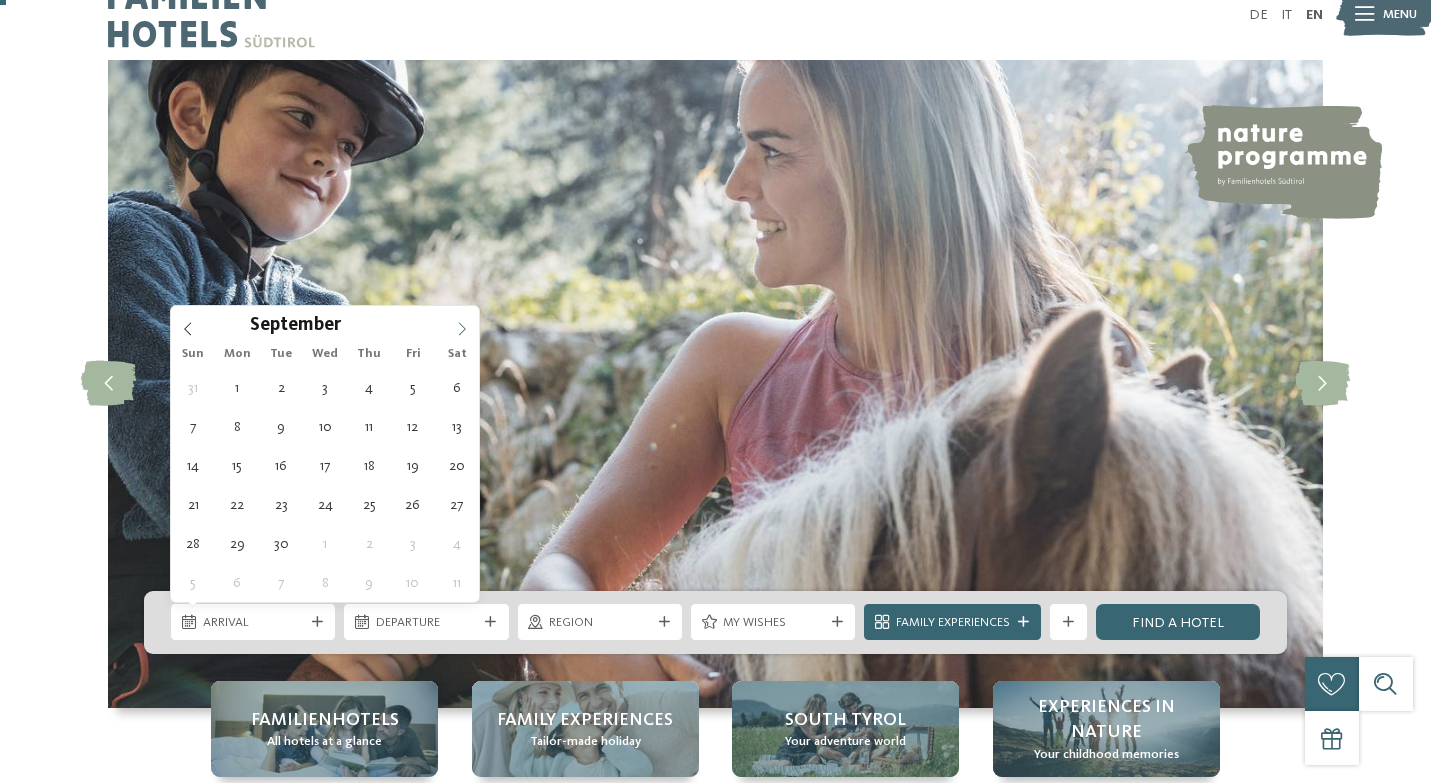 click 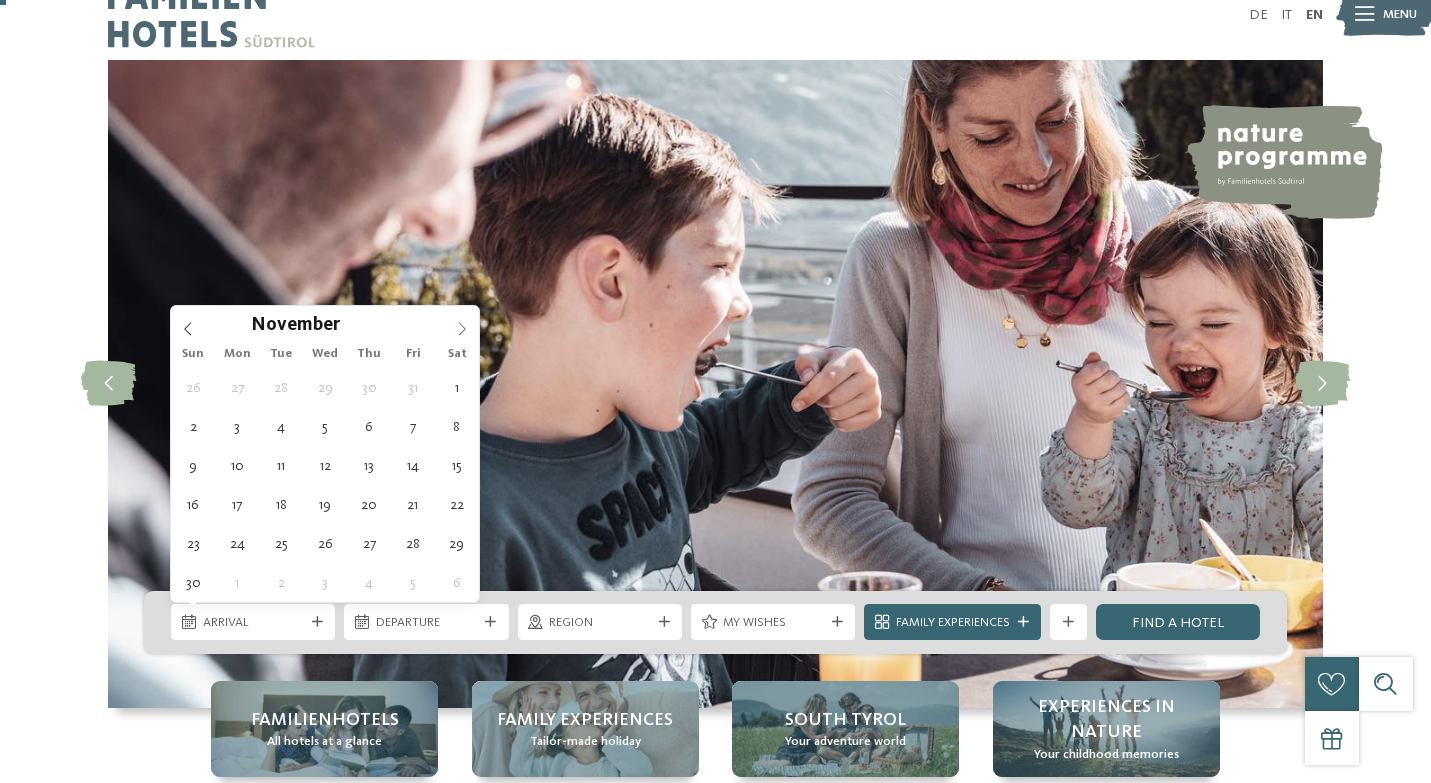 click 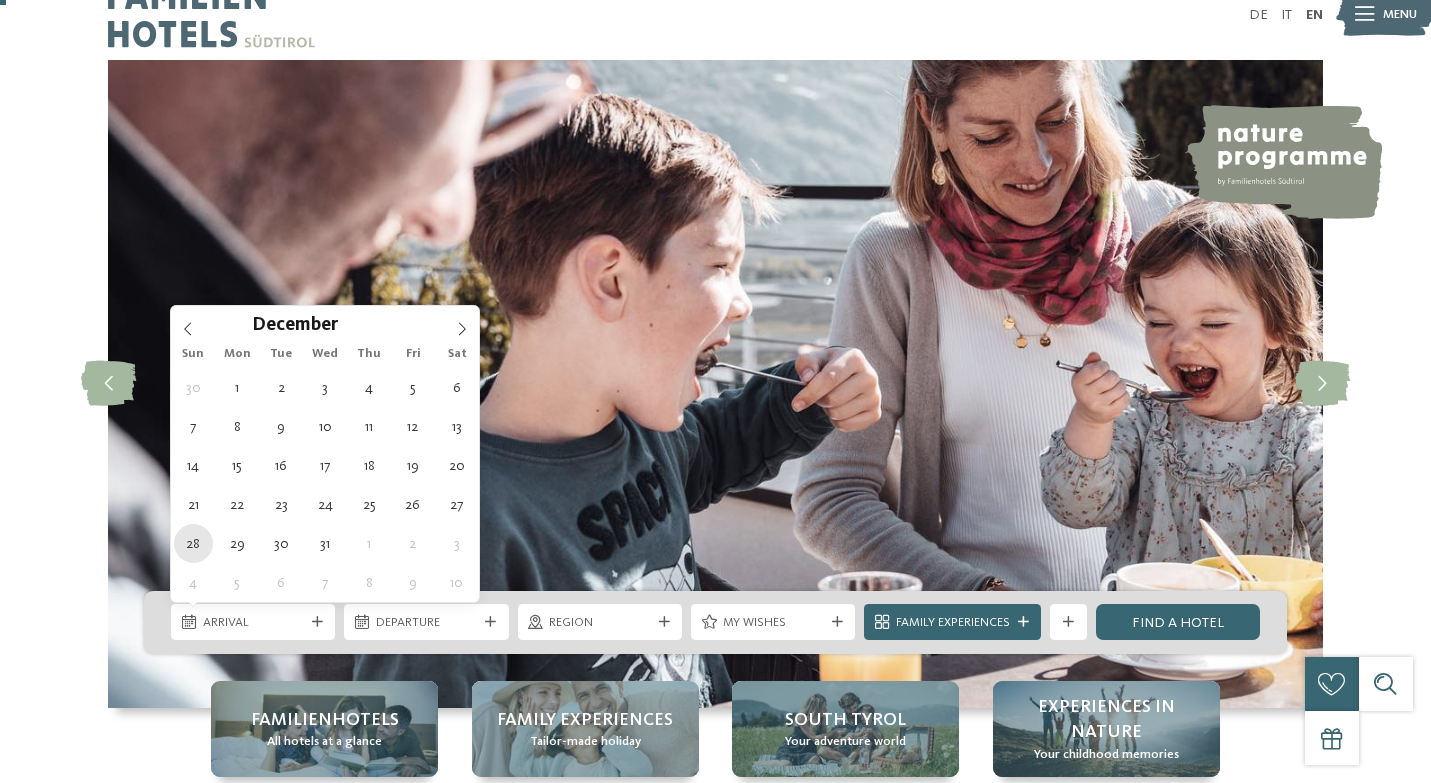 type on "[DATE]" 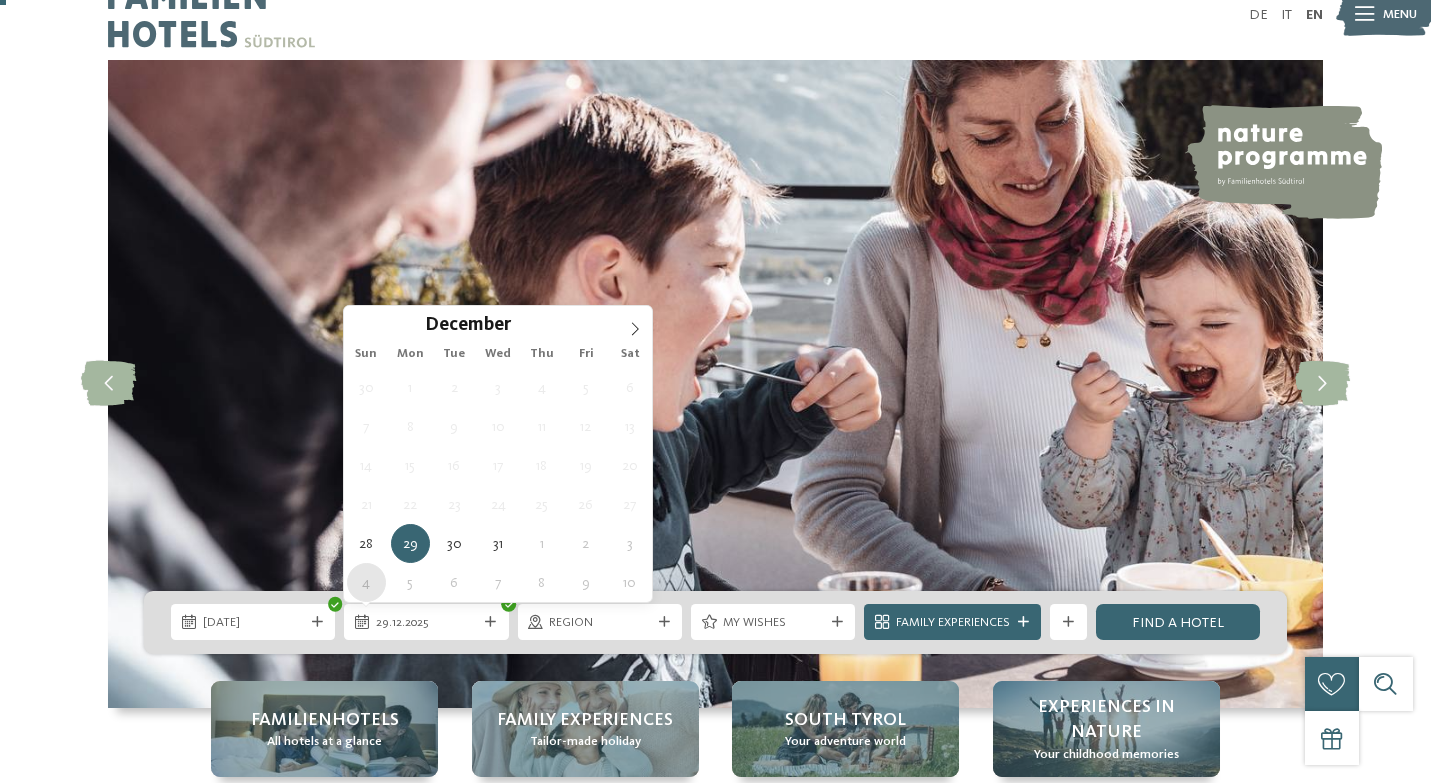type on "04.01.2026" 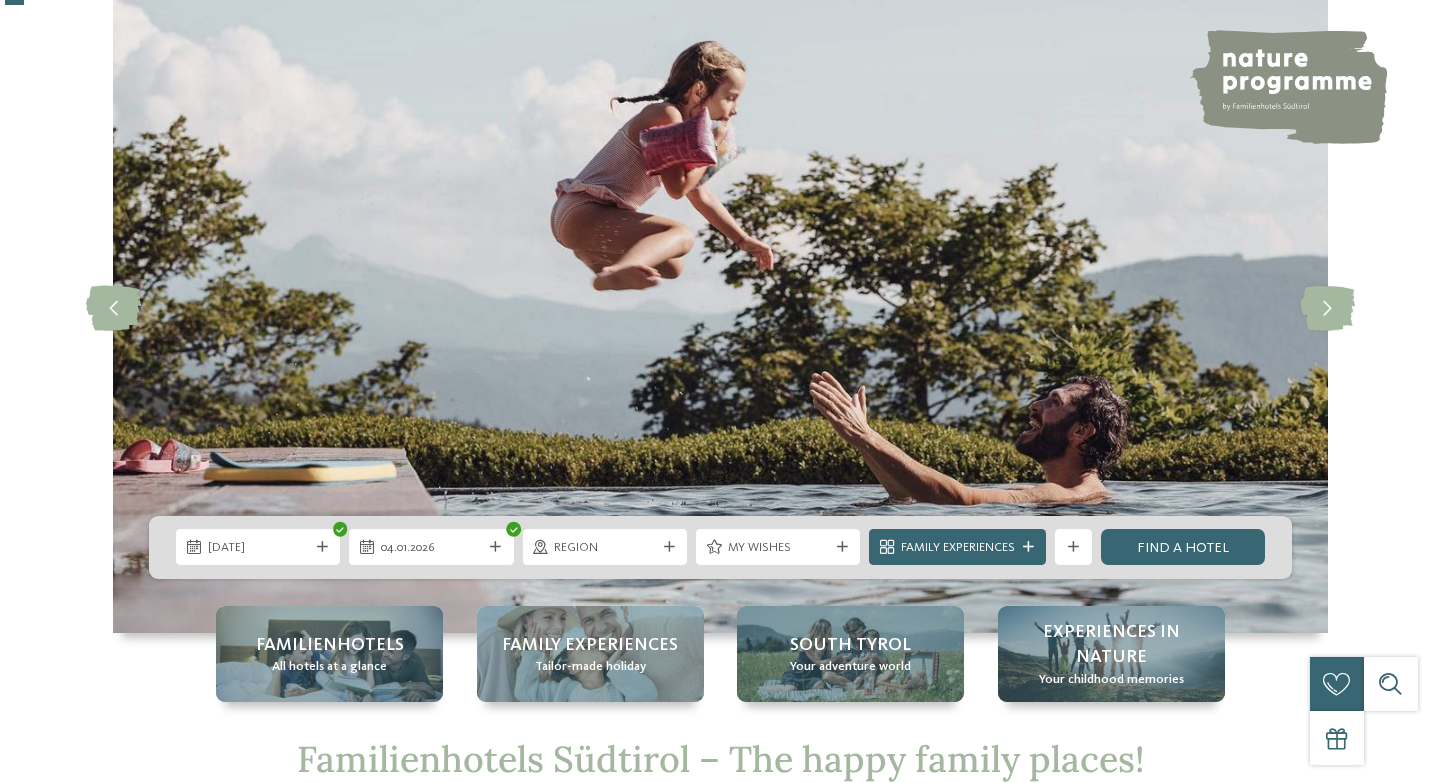 scroll, scrollTop: 110, scrollLeft: 0, axis: vertical 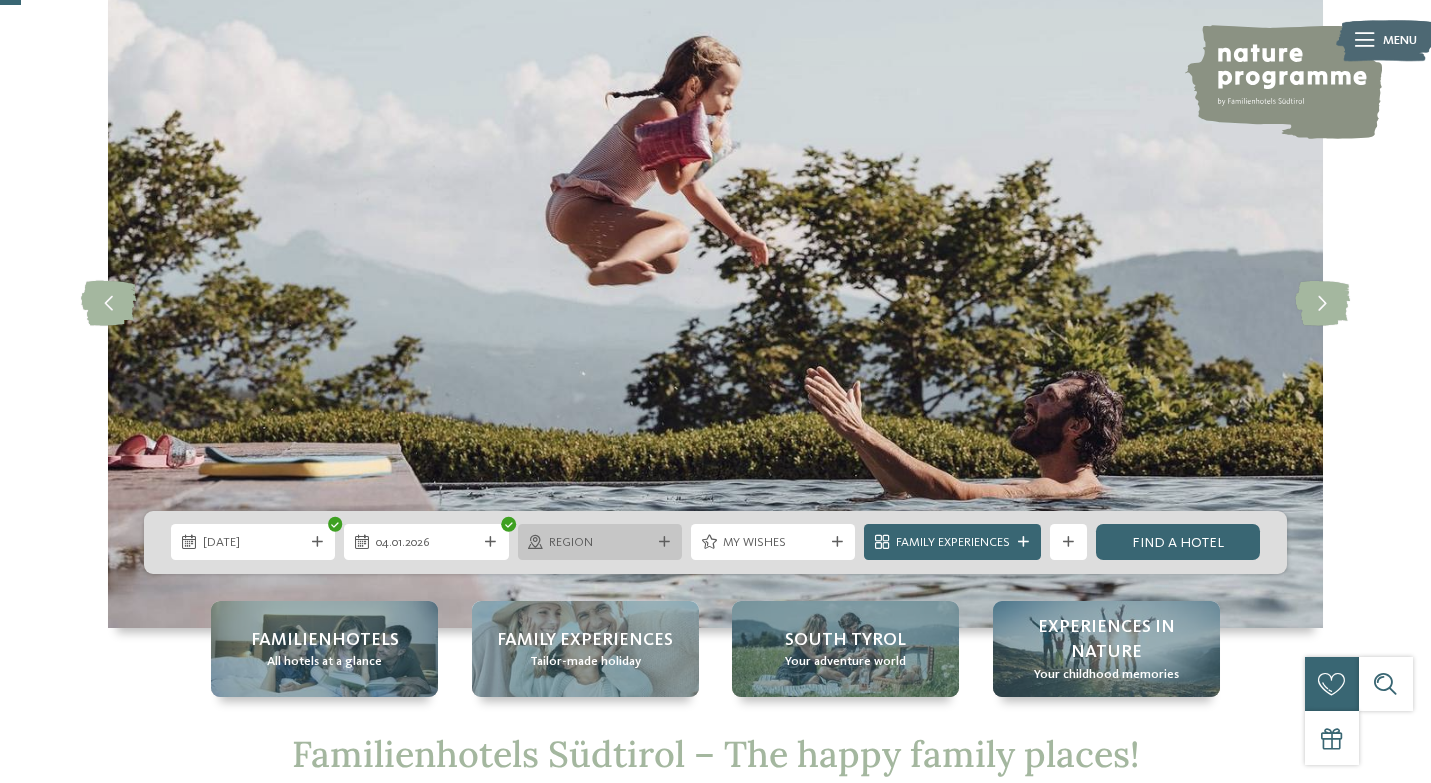 click at bounding box center [664, 542] 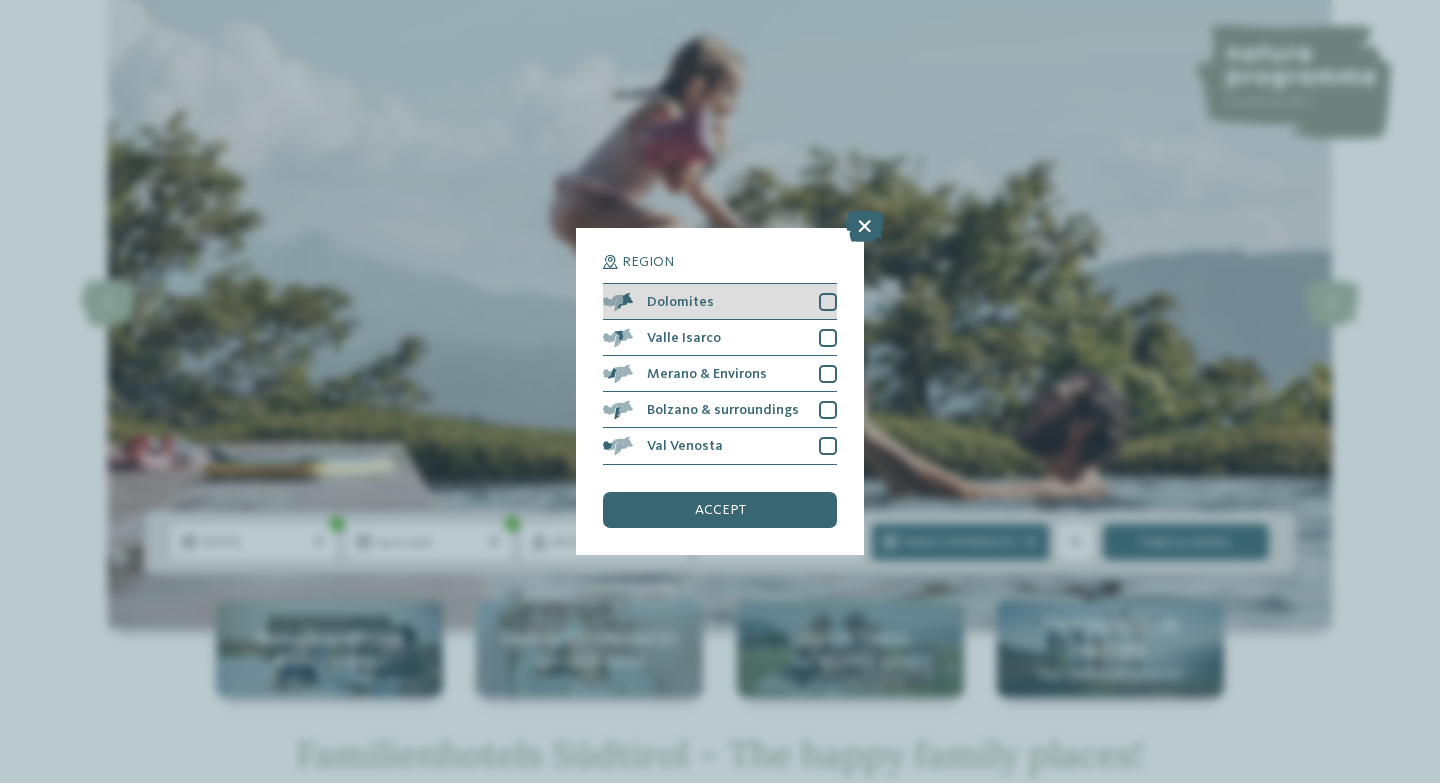 click at bounding box center (828, 302) 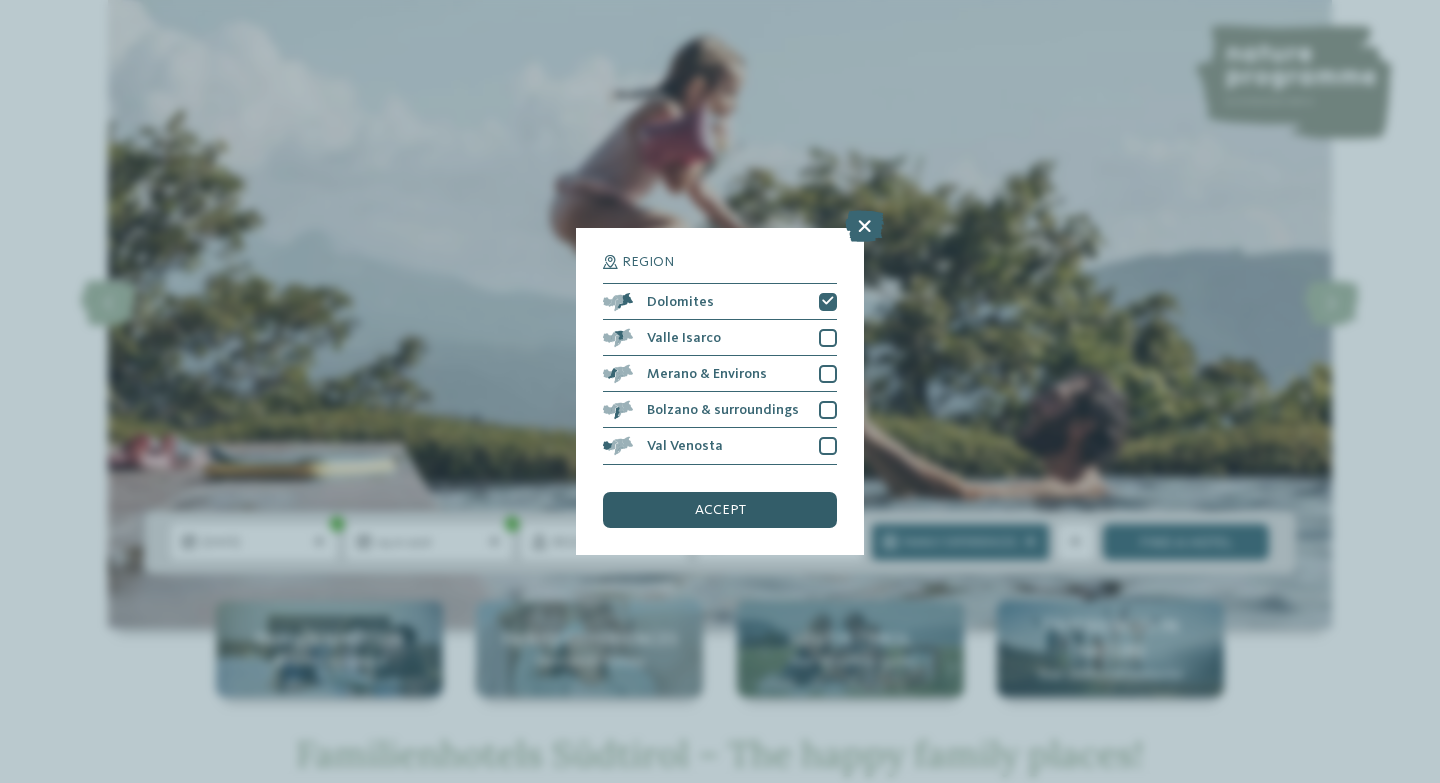 click on "accept" at bounding box center (720, 510) 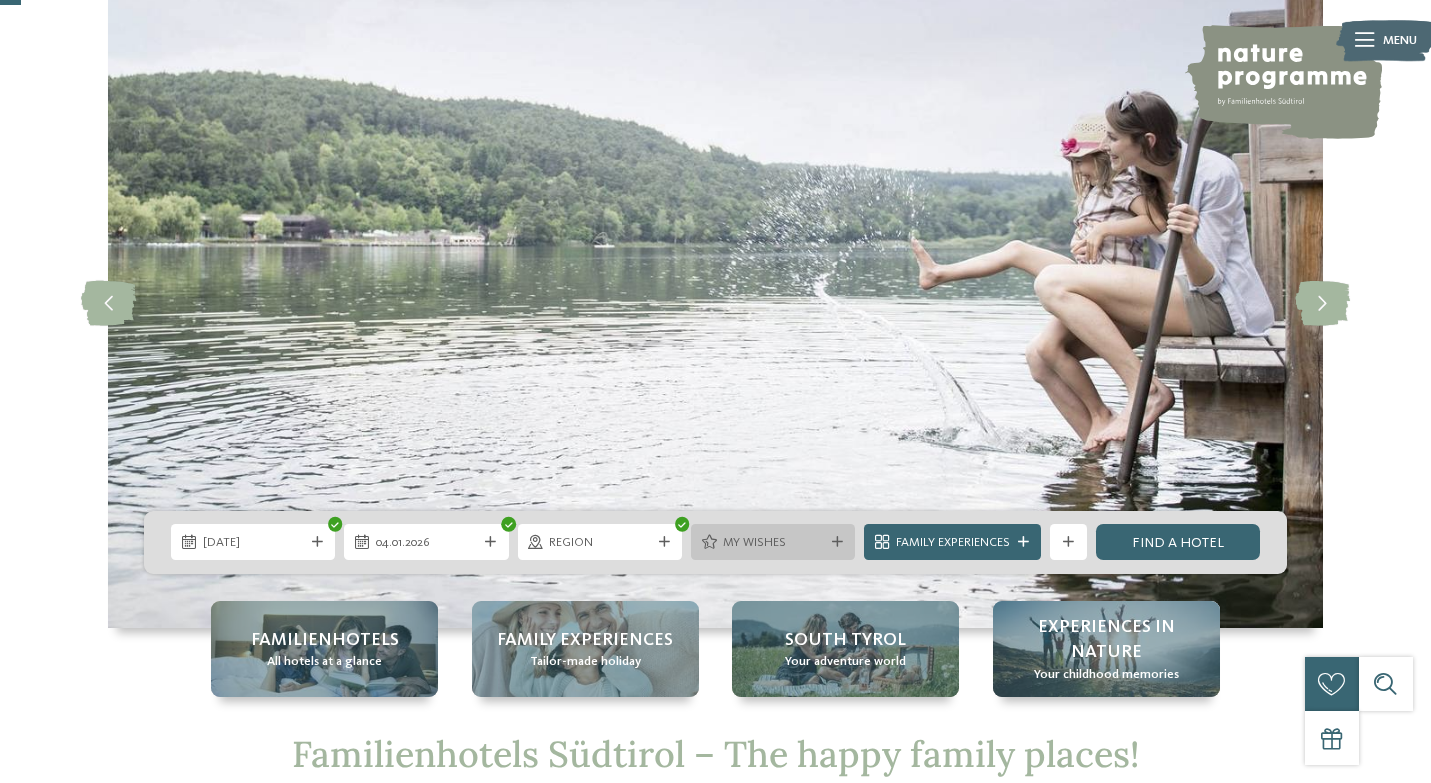 click at bounding box center (837, 542) 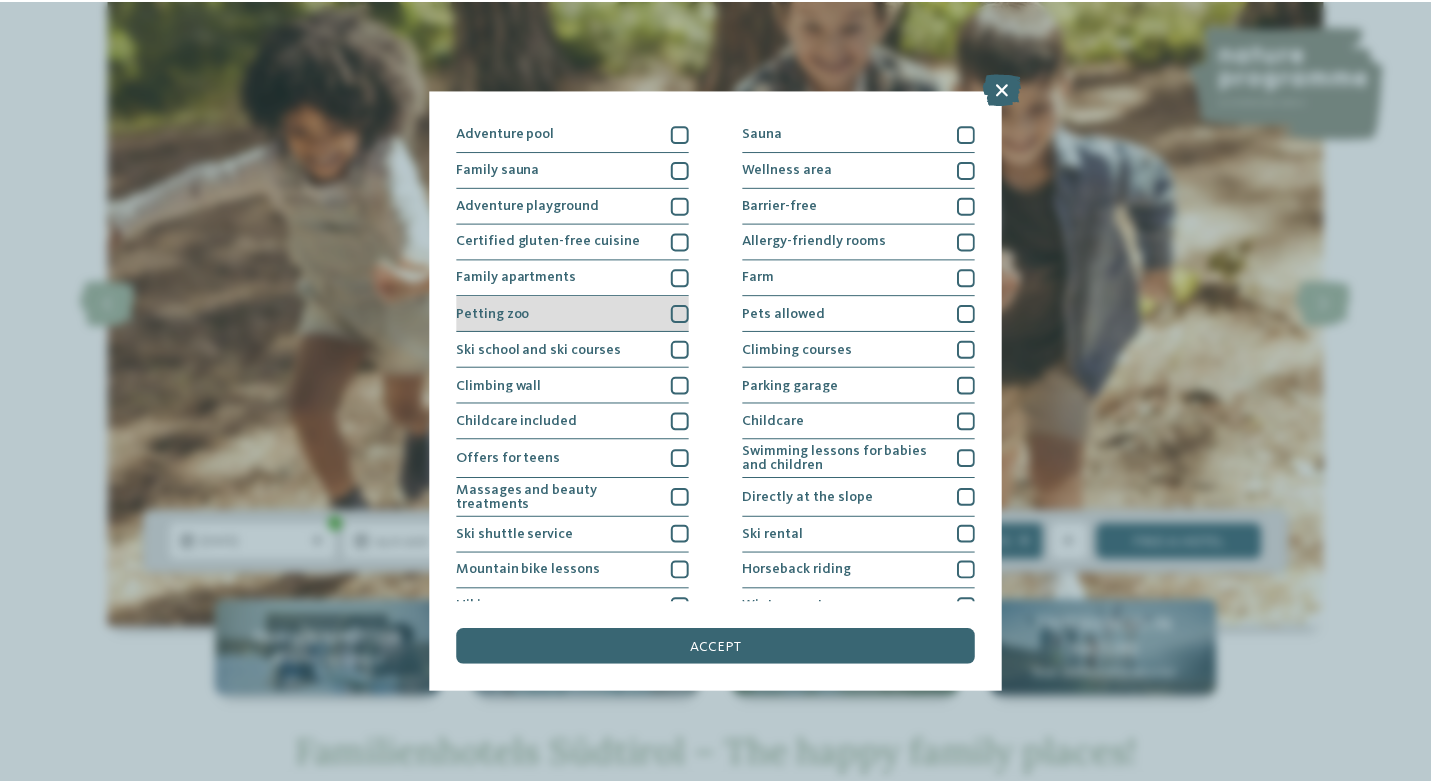 scroll, scrollTop: 69, scrollLeft: 0, axis: vertical 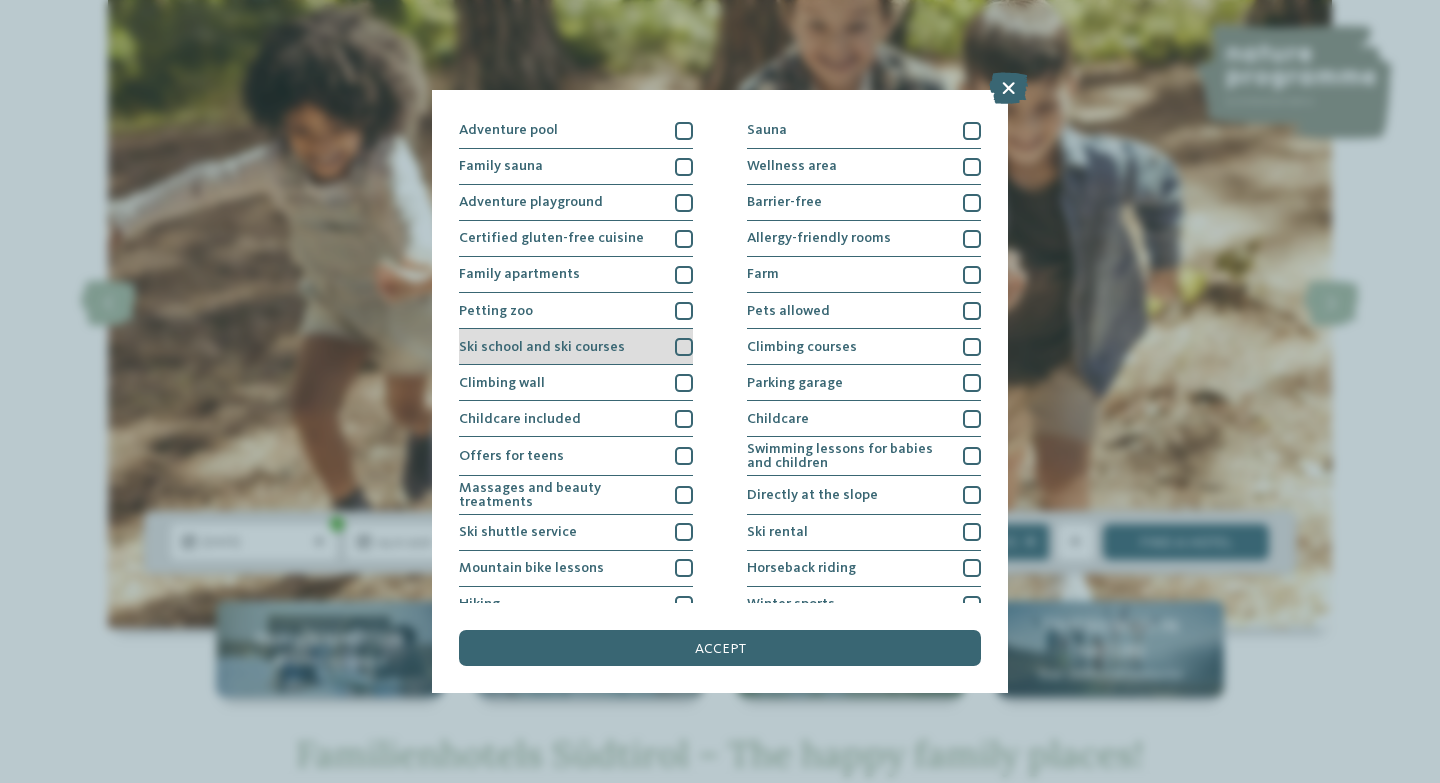 click at bounding box center [684, 347] 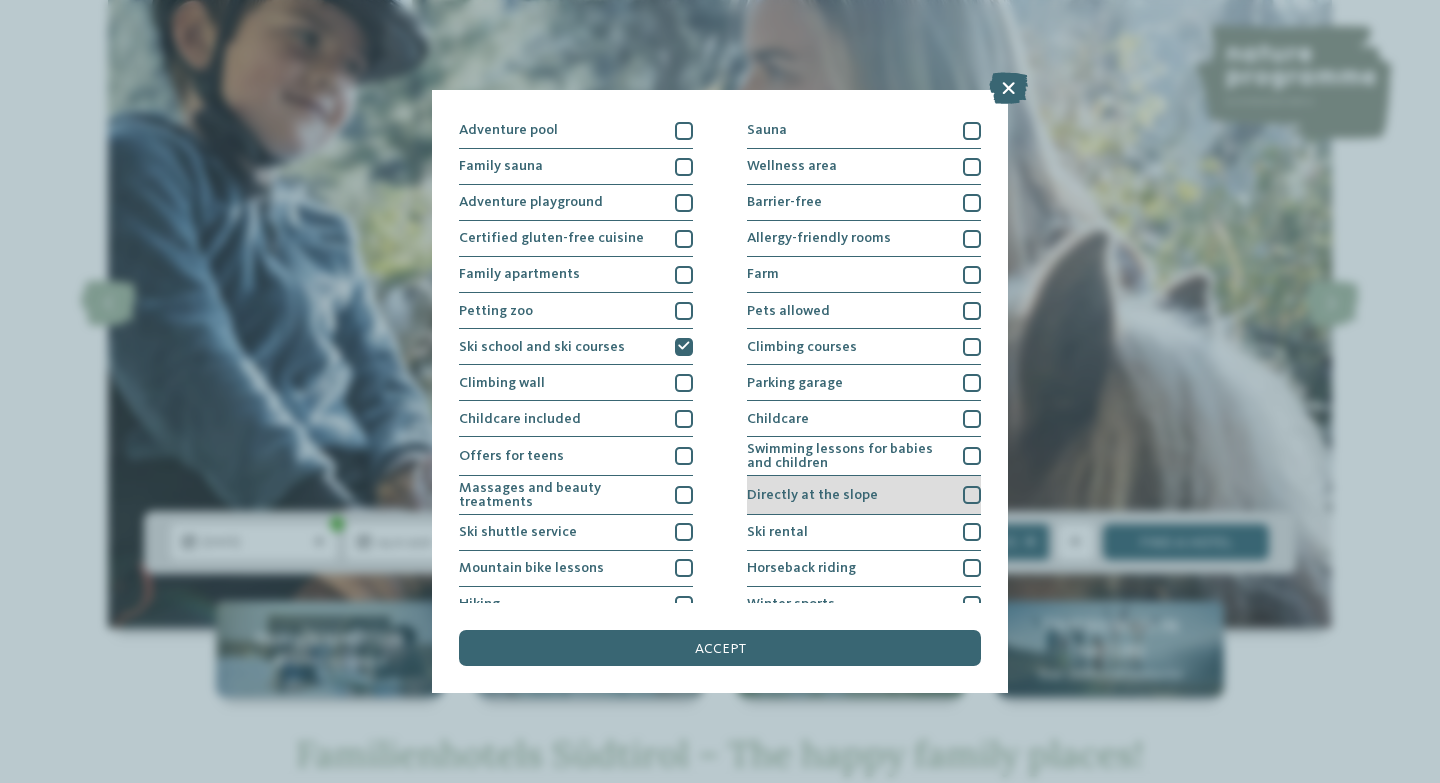 click at bounding box center (972, 495) 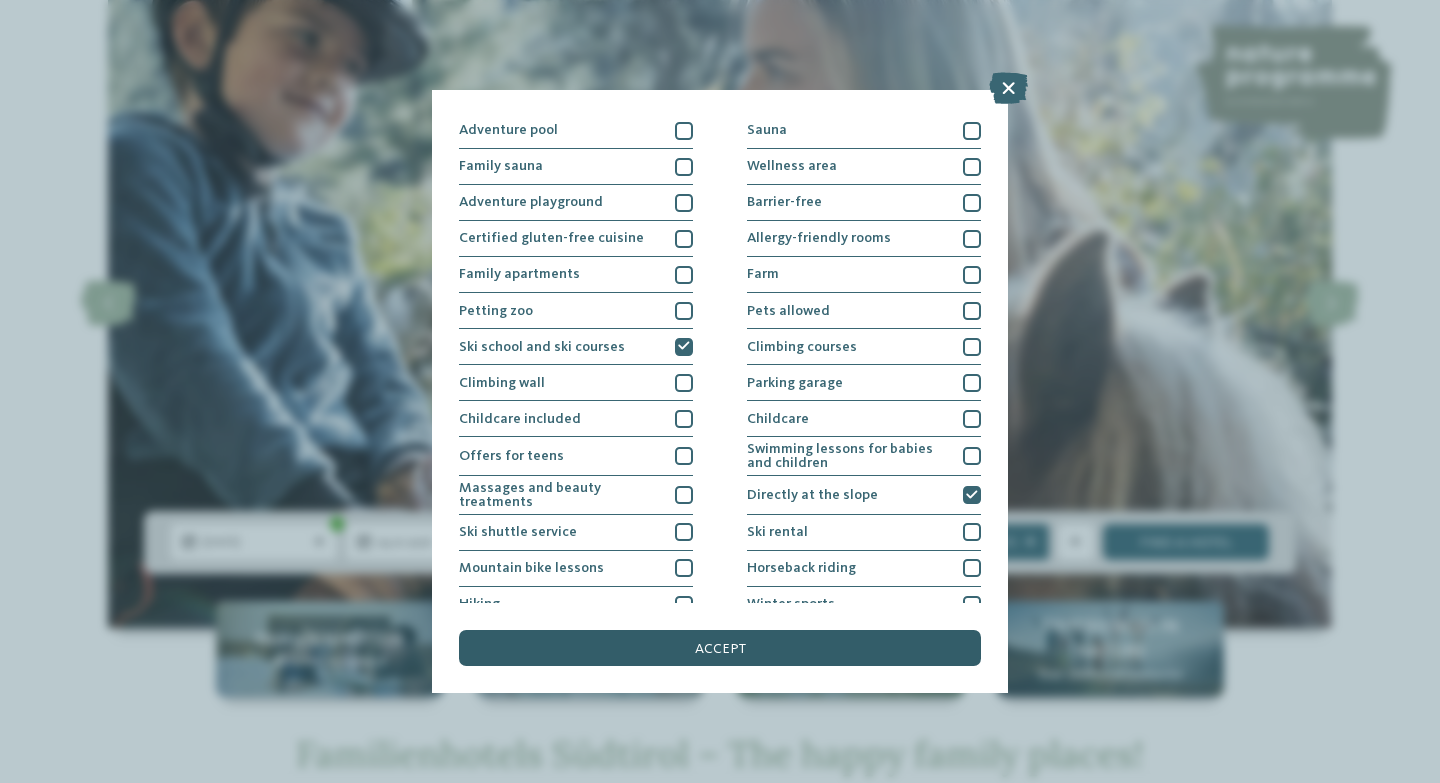click on "accept" at bounding box center (720, 648) 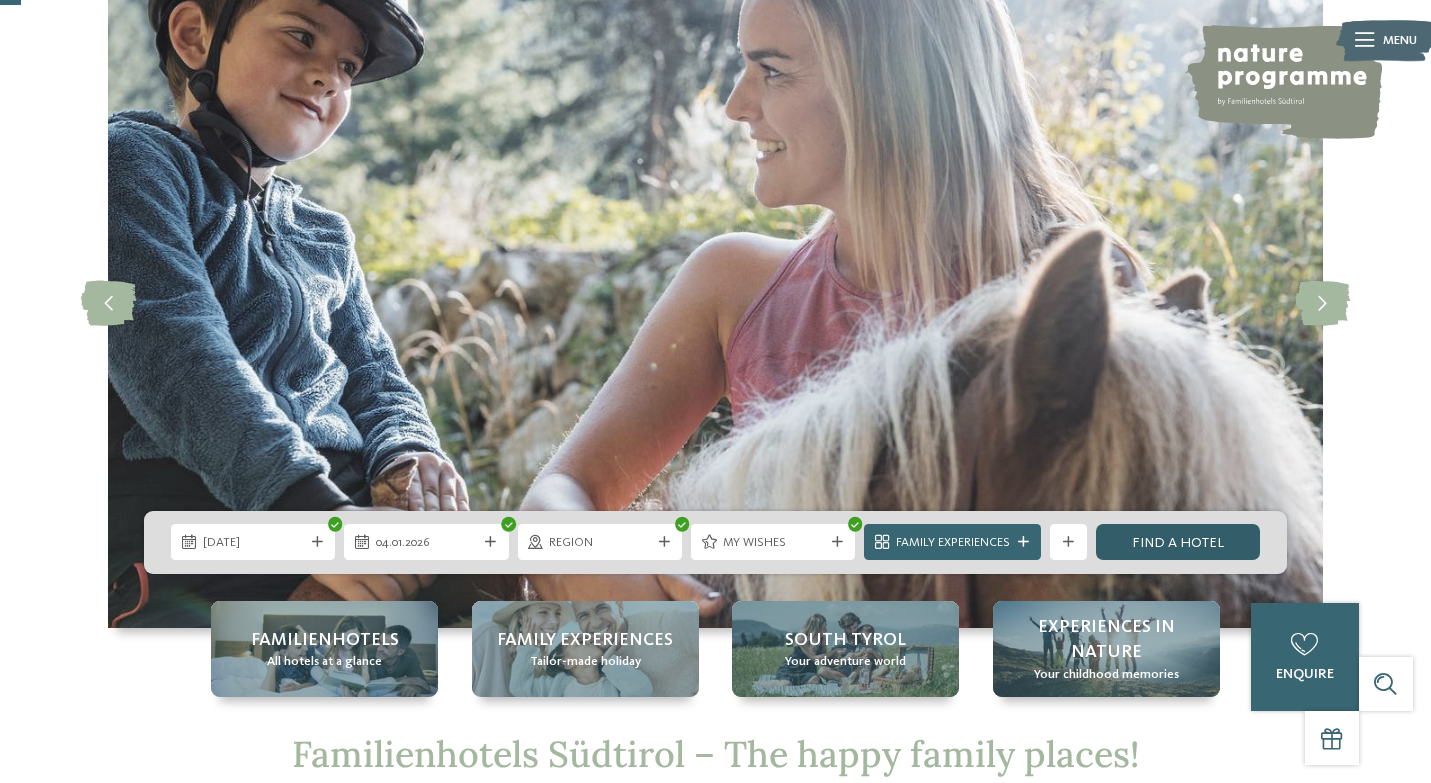 click on "Find a hotel" at bounding box center (1178, 542) 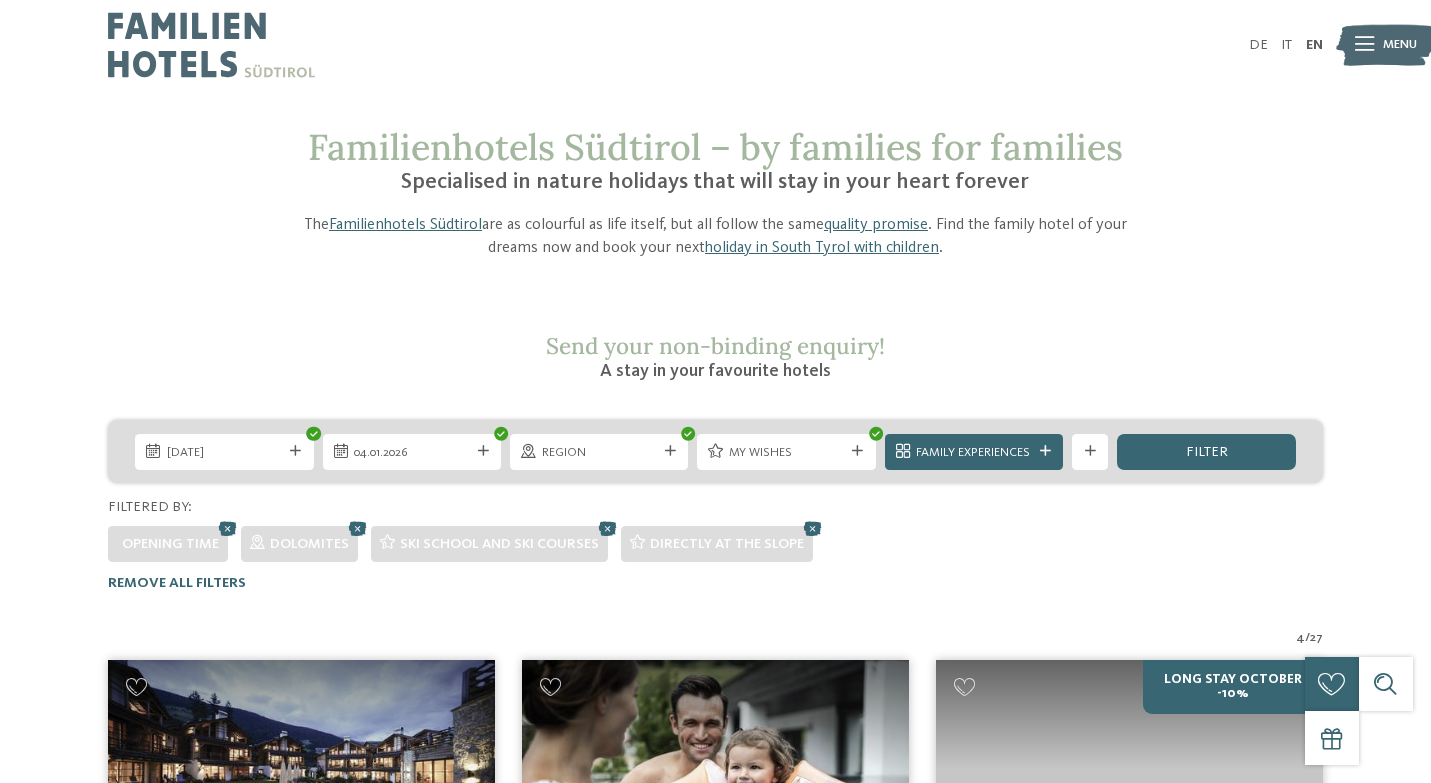 scroll, scrollTop: 536, scrollLeft: 0, axis: vertical 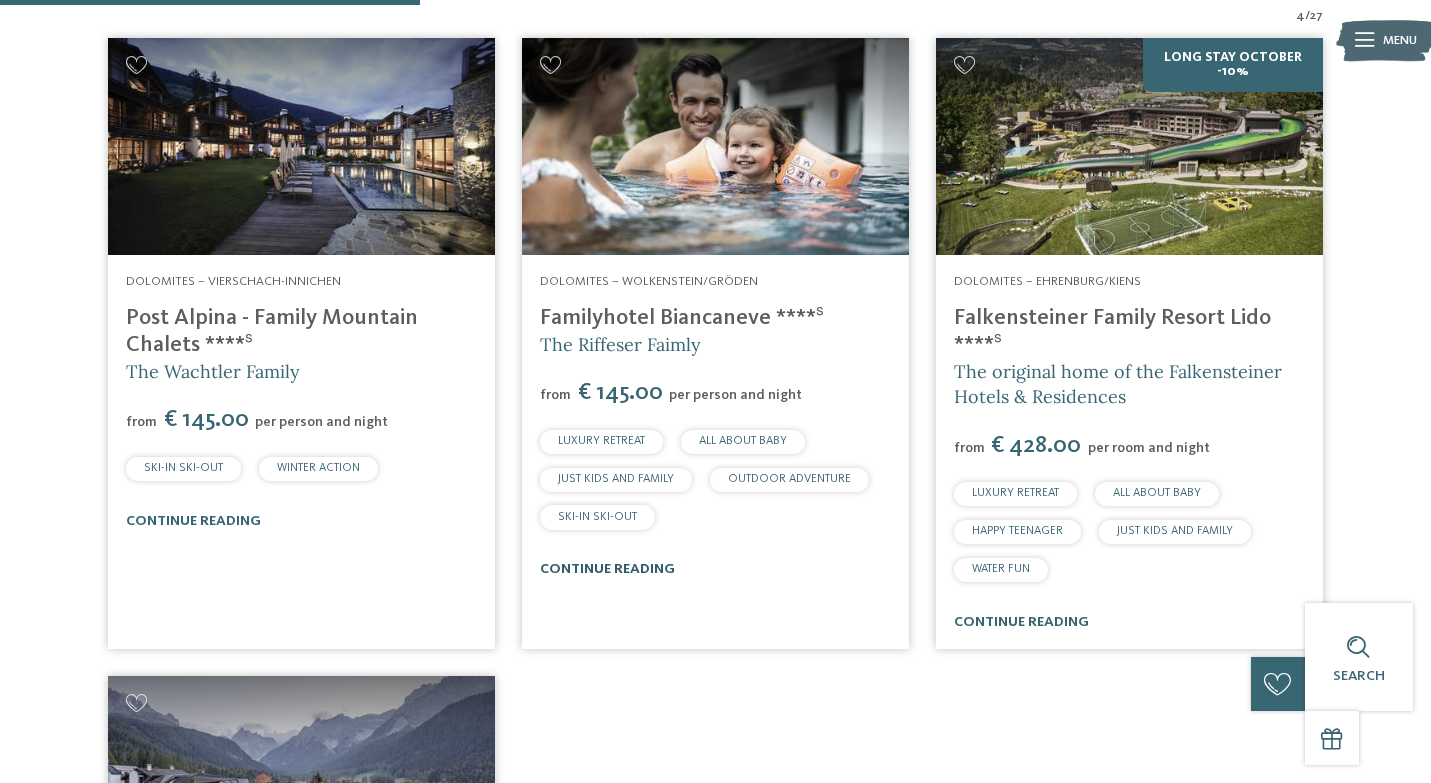 click on "continue reading" at bounding box center (607, 569) 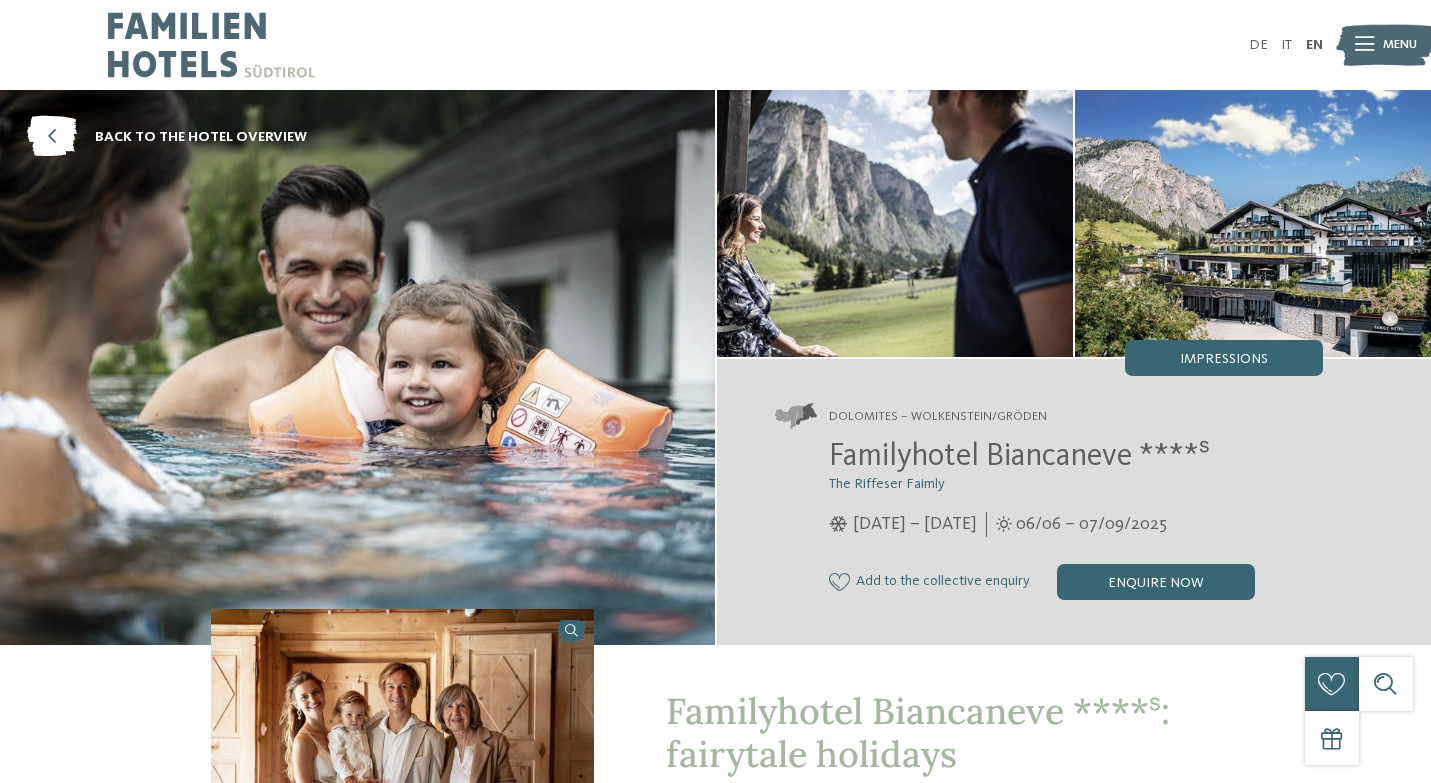 scroll, scrollTop: 0, scrollLeft: 0, axis: both 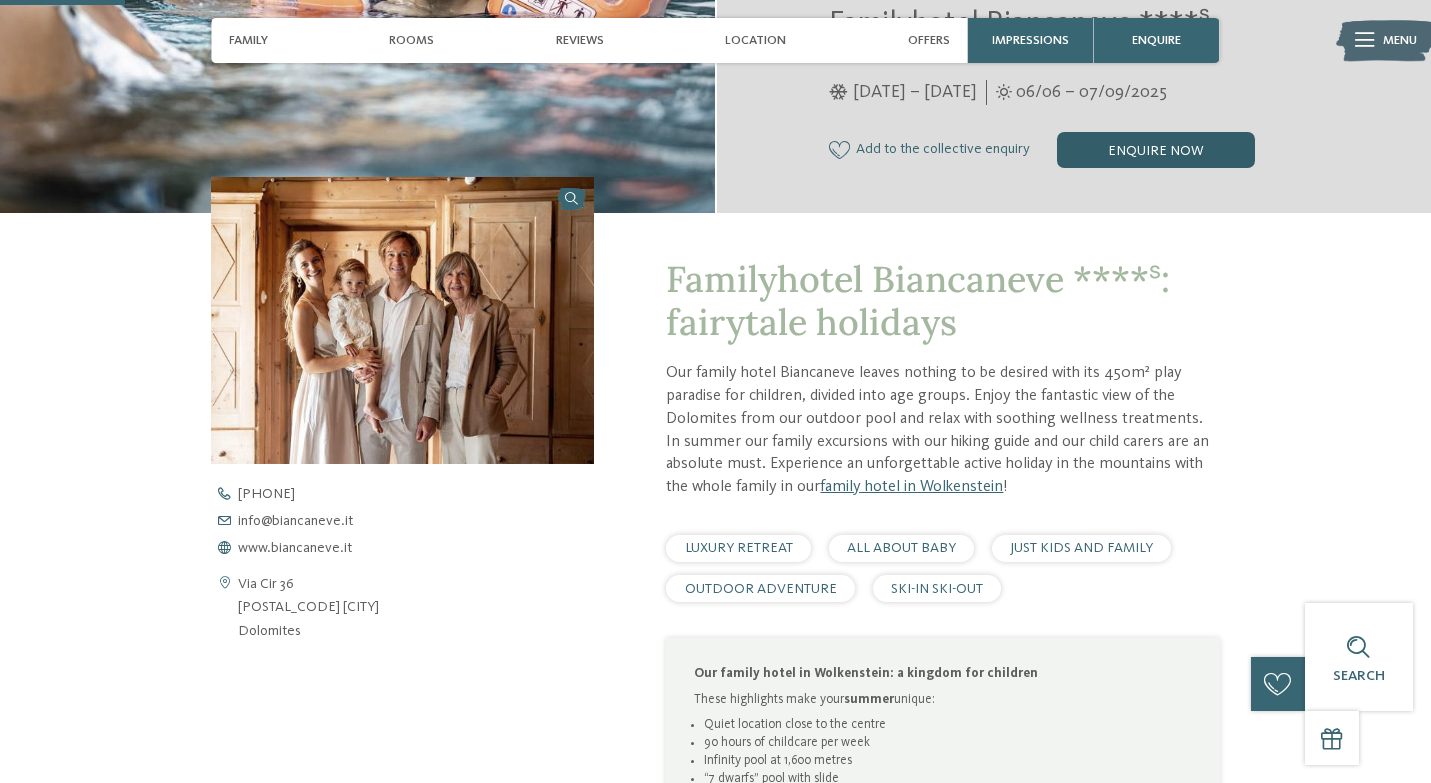 click on "enquire now" at bounding box center [1156, 150] 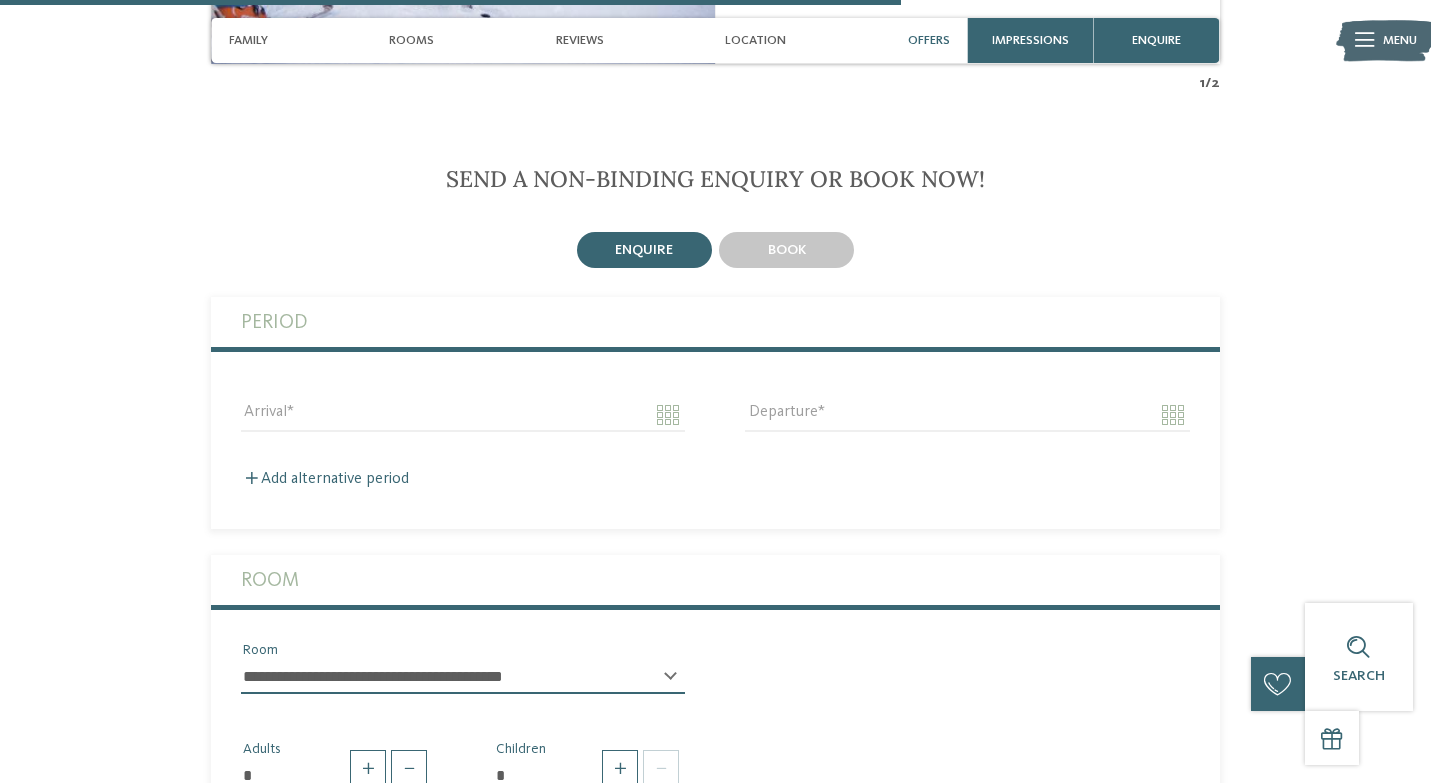 scroll, scrollTop: 3124, scrollLeft: 0, axis: vertical 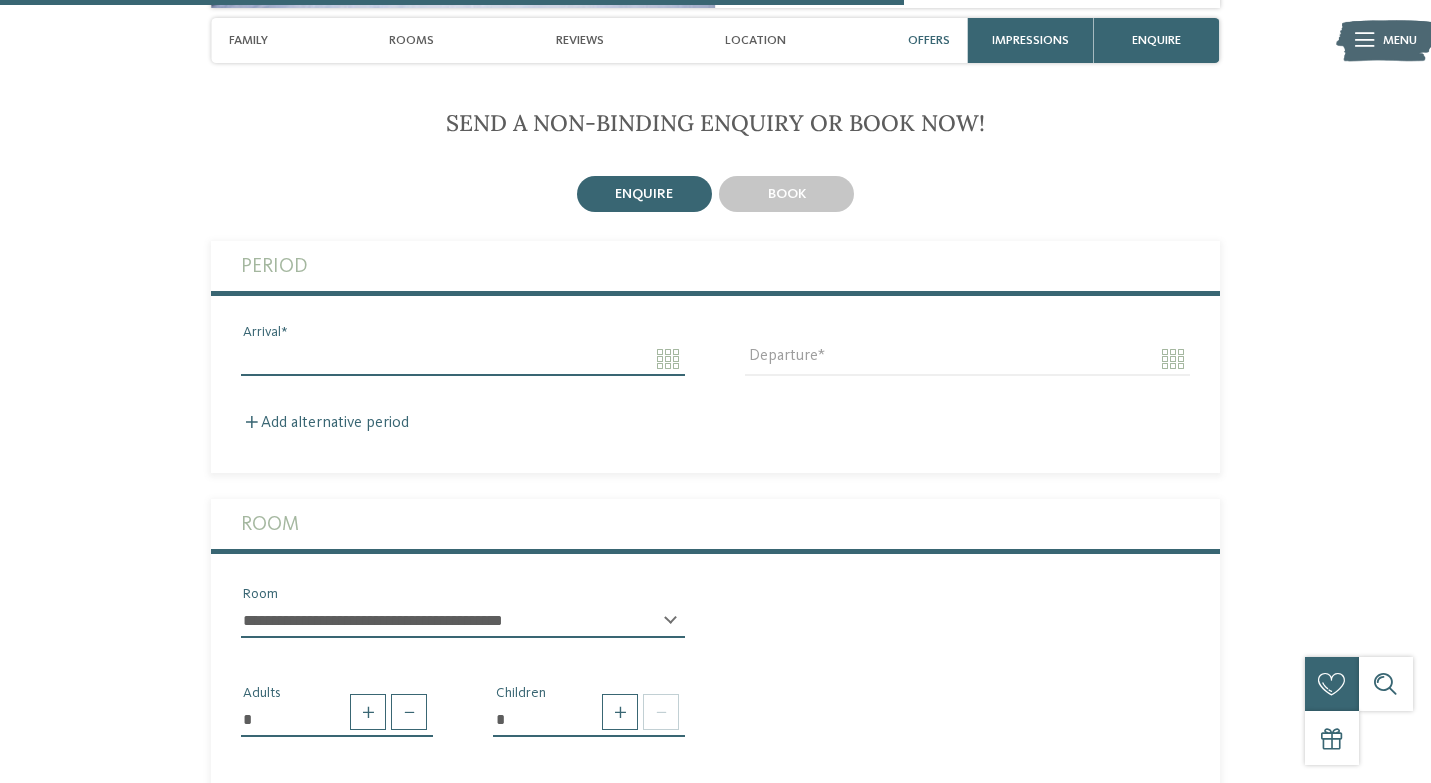click on "Arrival" at bounding box center [463, 359] 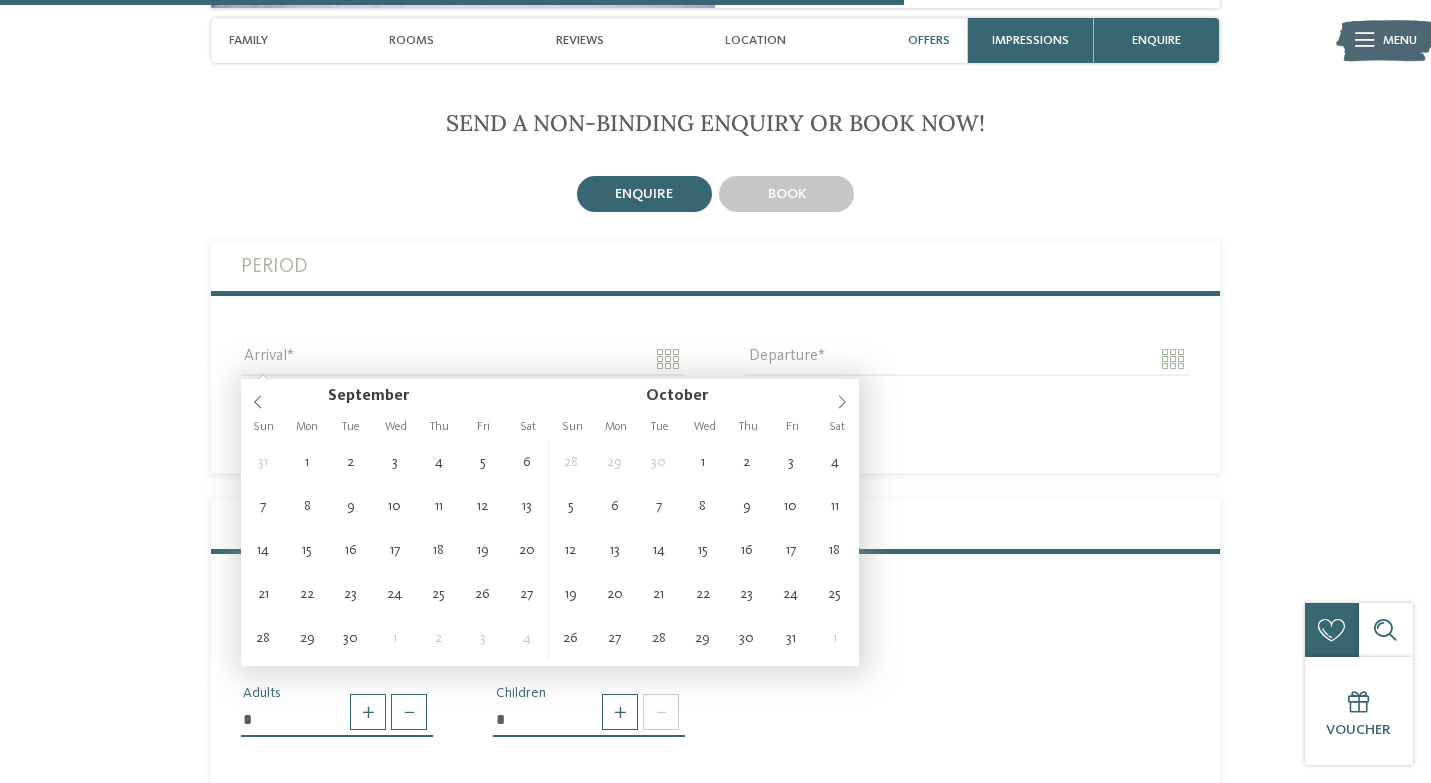 click 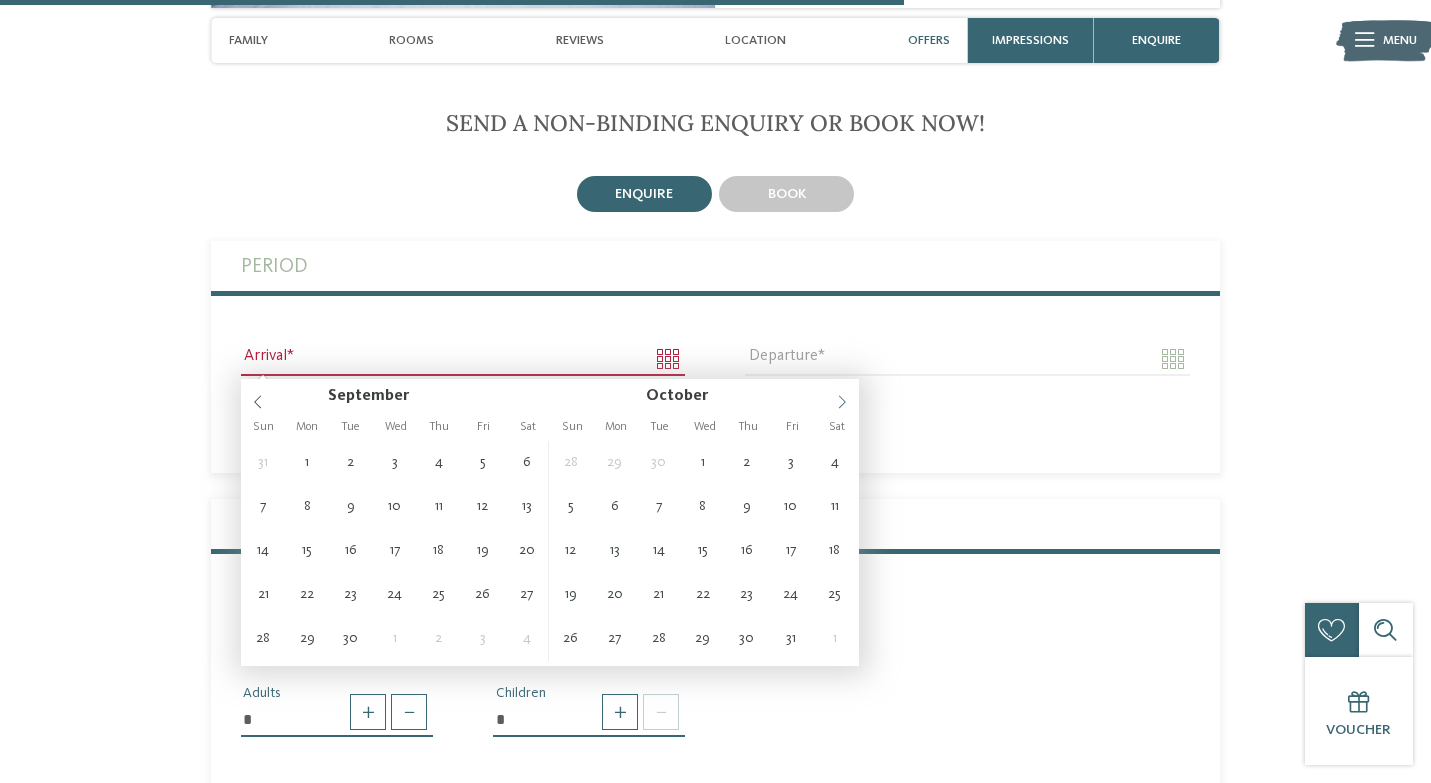 click 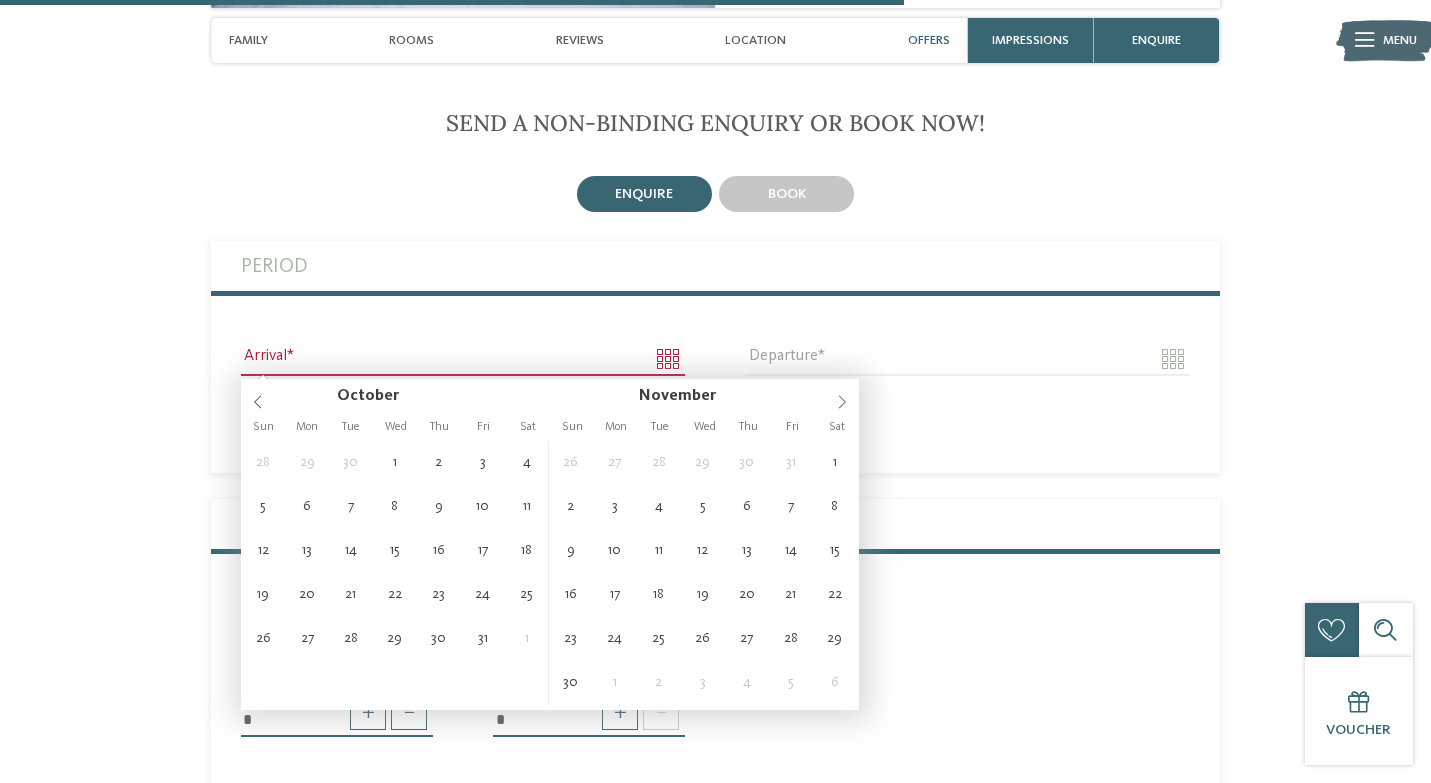 click 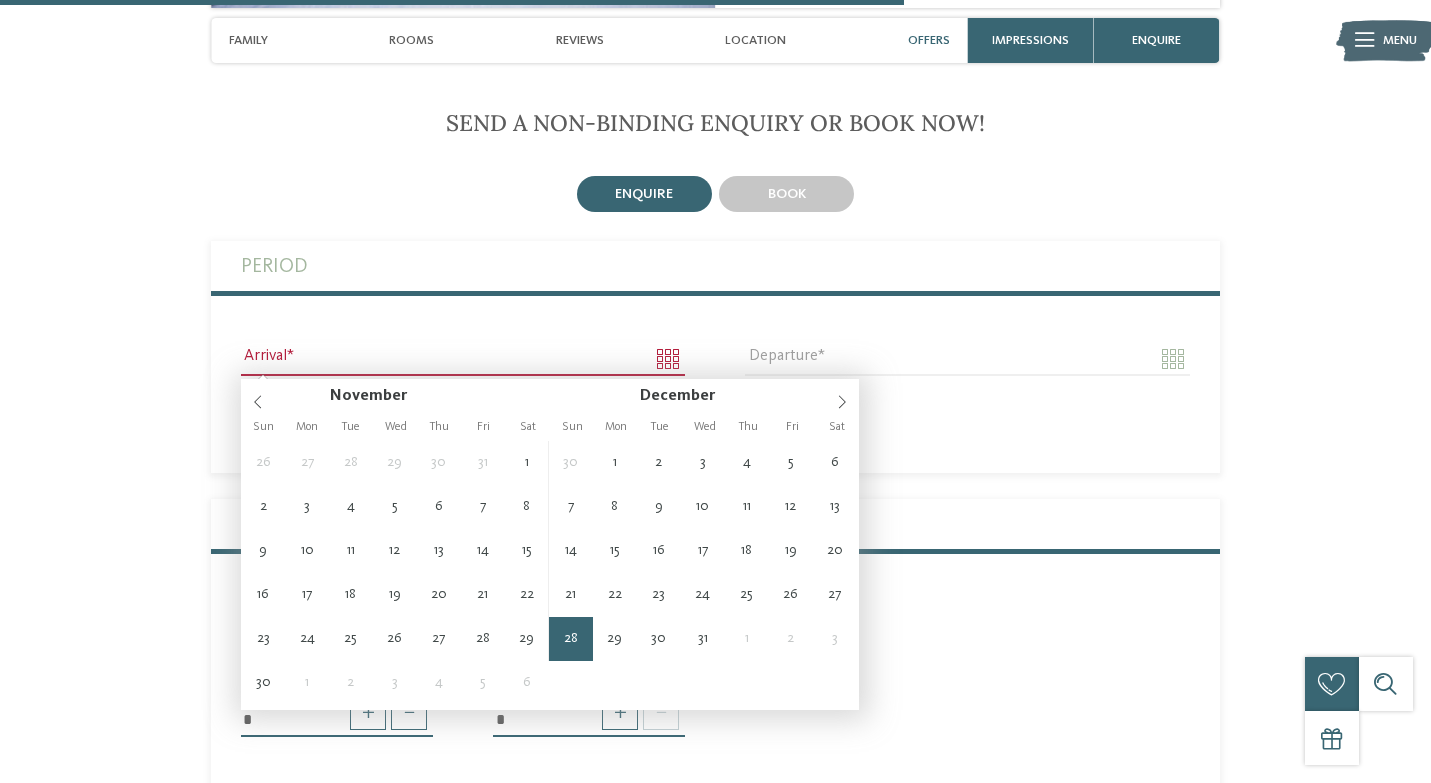 type on "**********" 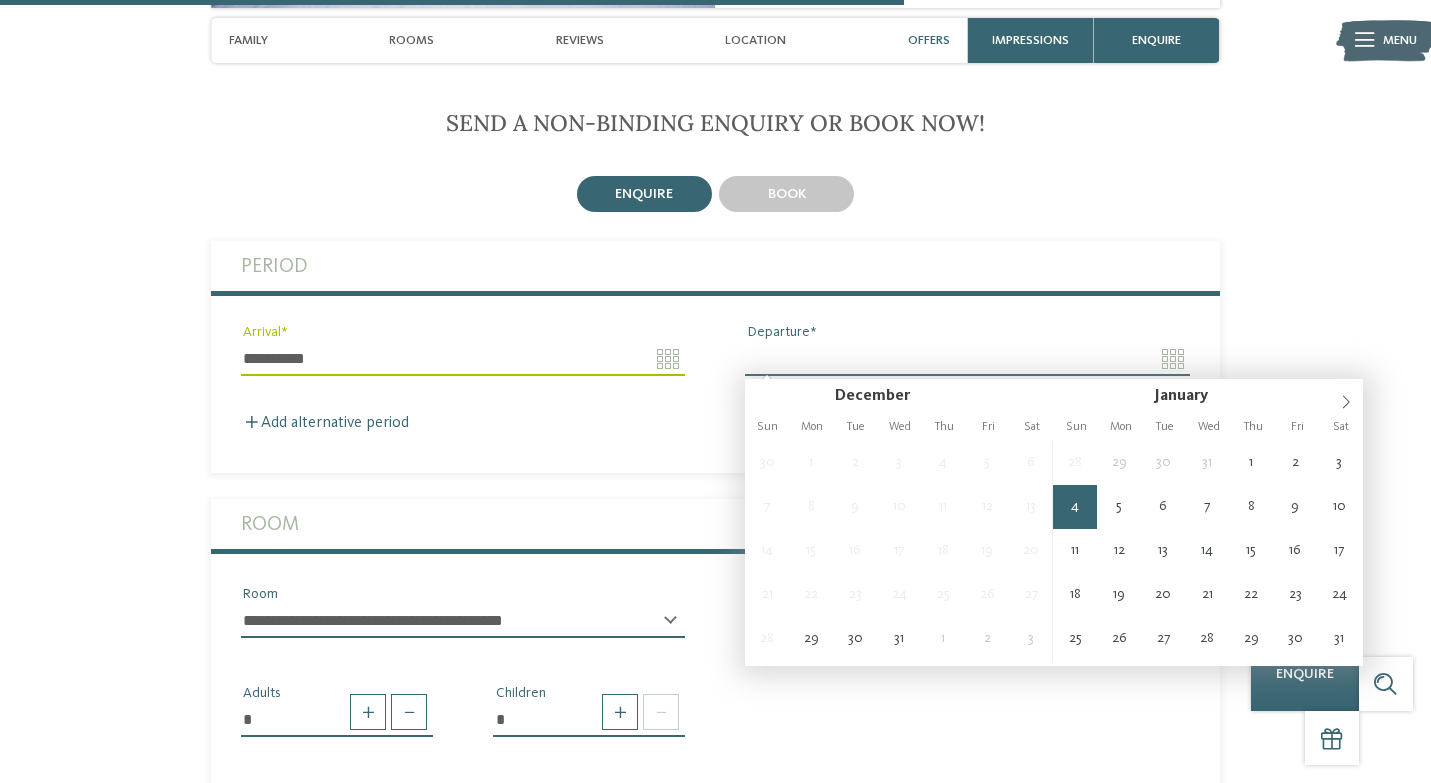 type on "**********" 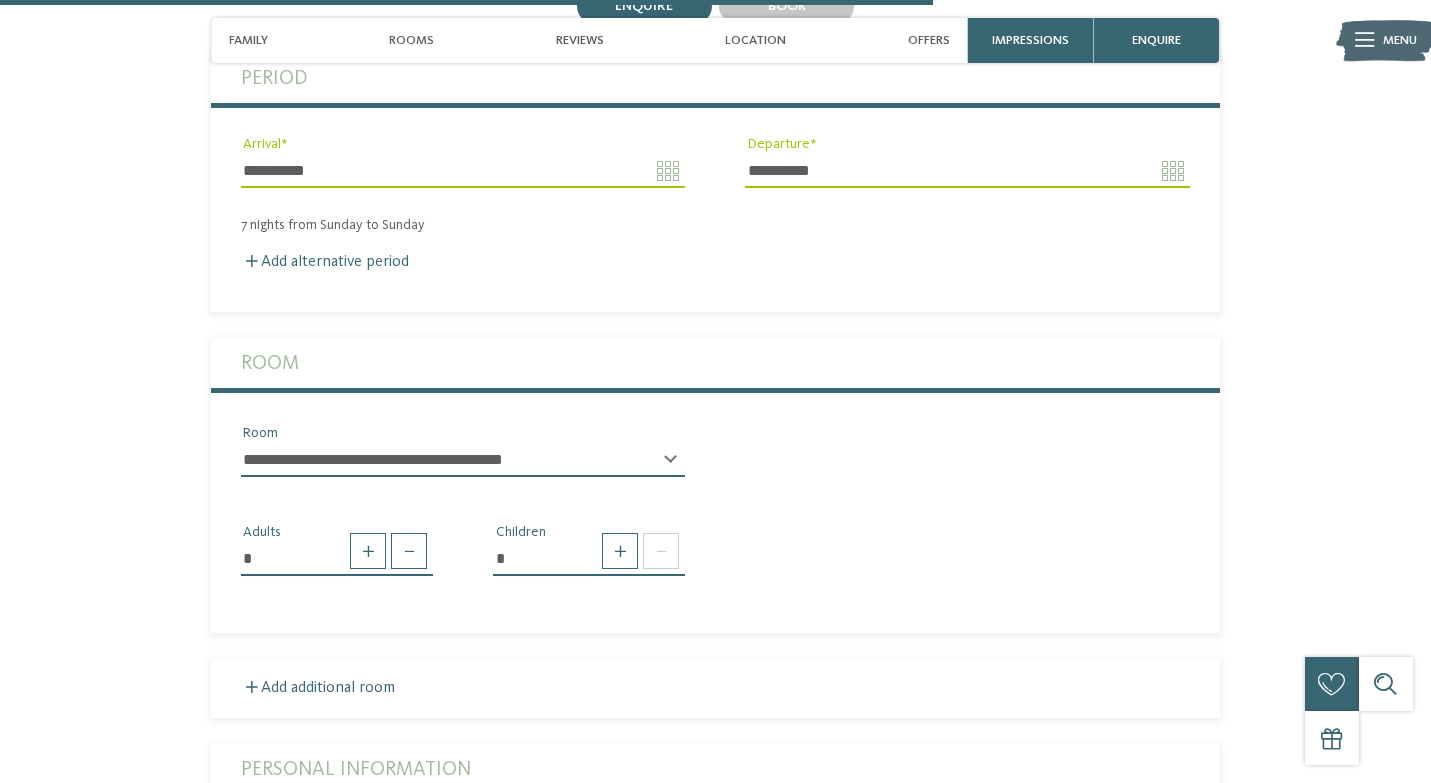 scroll, scrollTop: 3354, scrollLeft: 0, axis: vertical 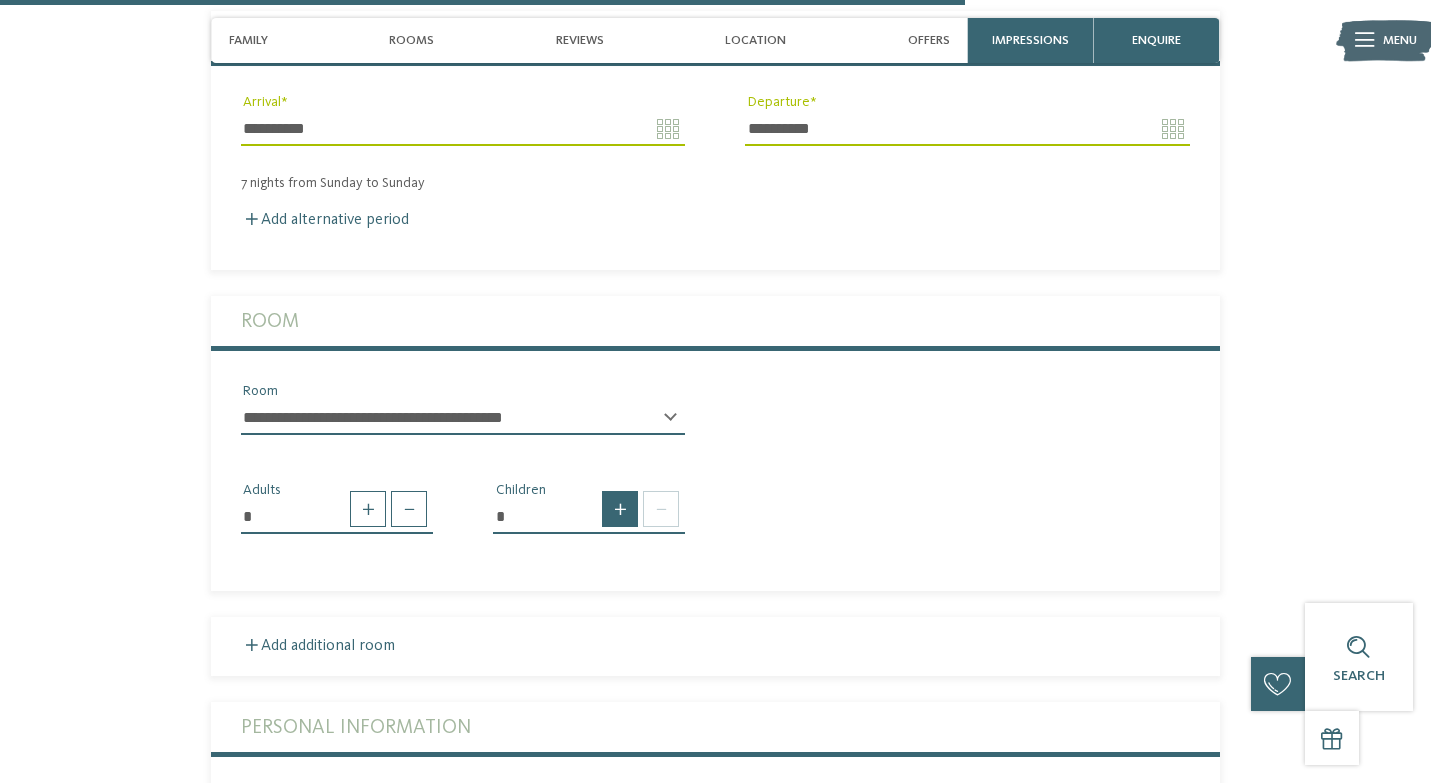 click at bounding box center (620, 509) 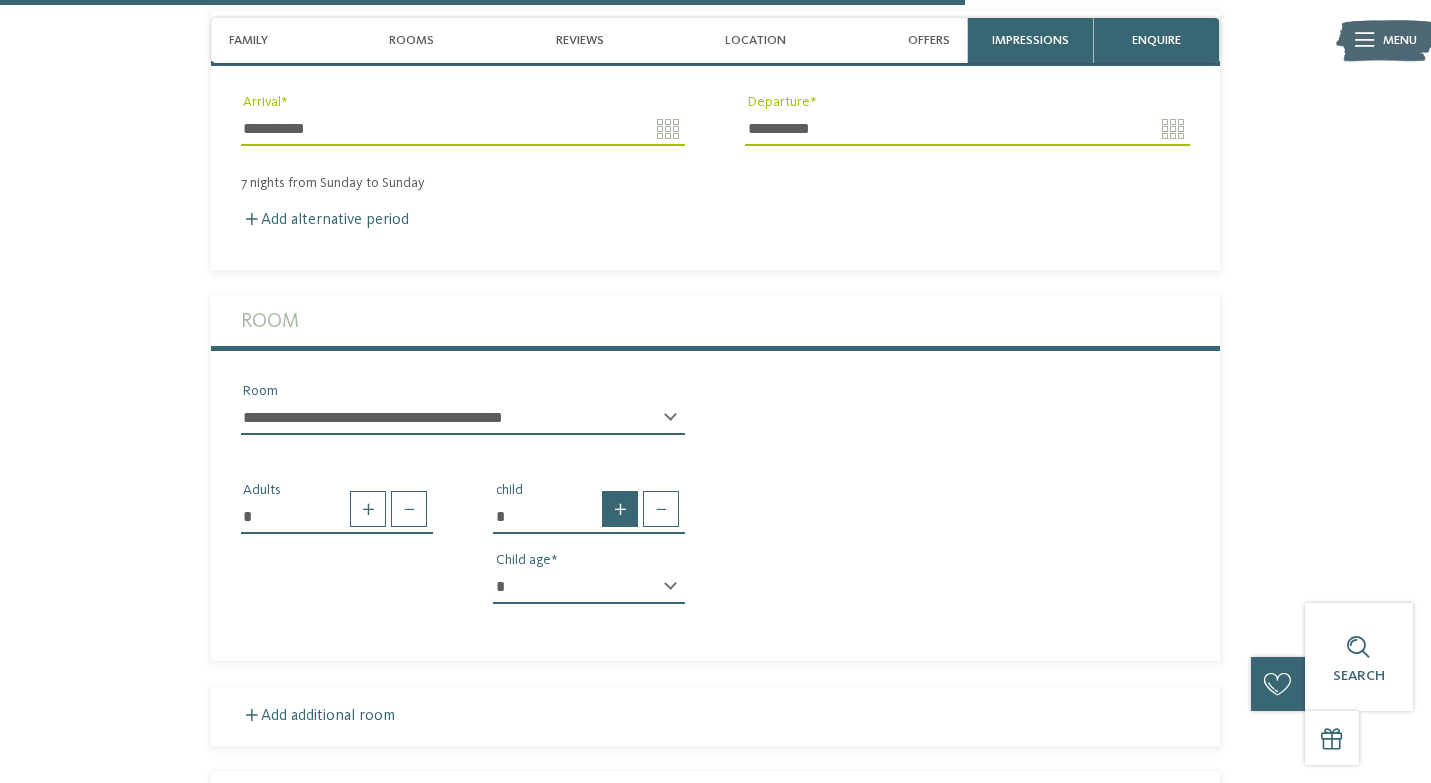 click at bounding box center (620, 509) 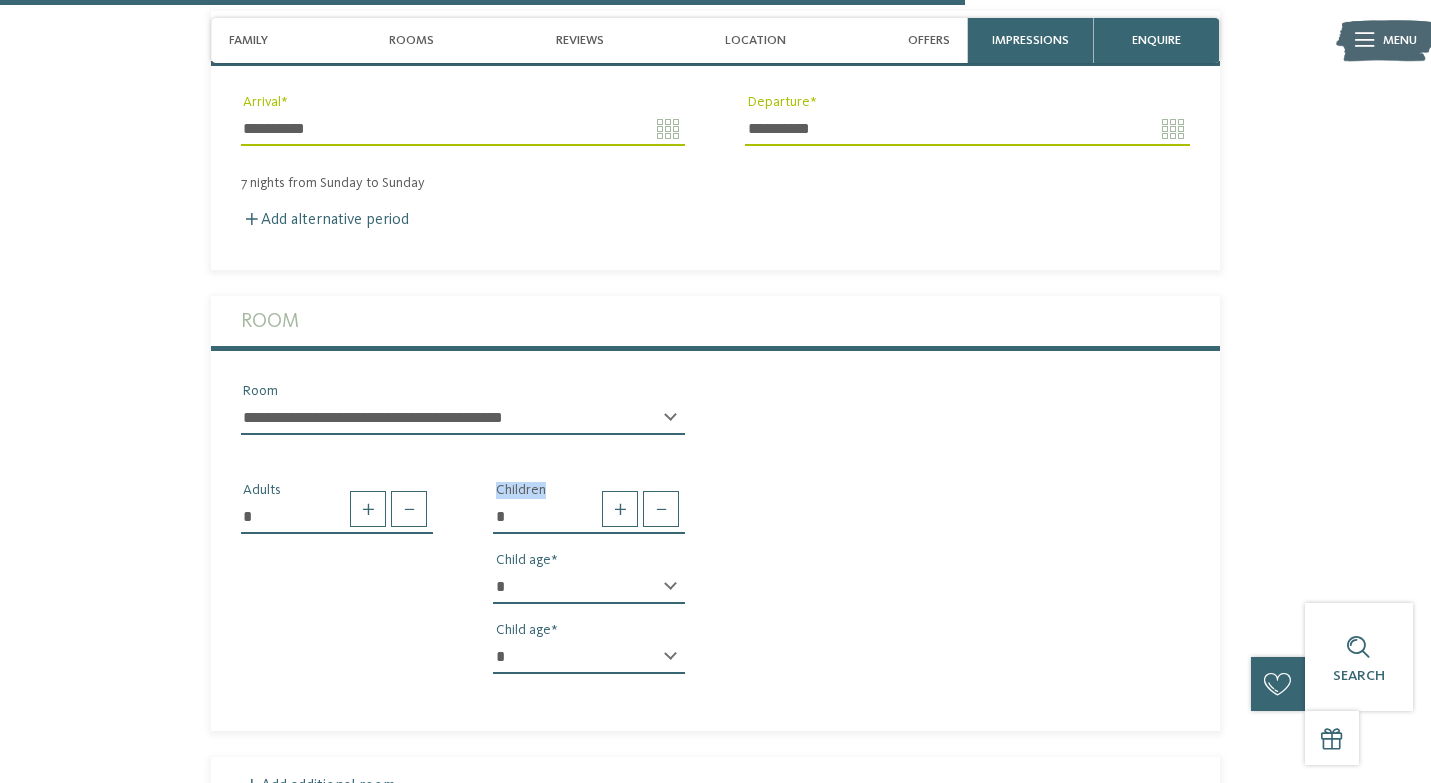 click on "* * * * * * * * * * * ** ** ** ** ** ** ** **" at bounding box center [589, 587] 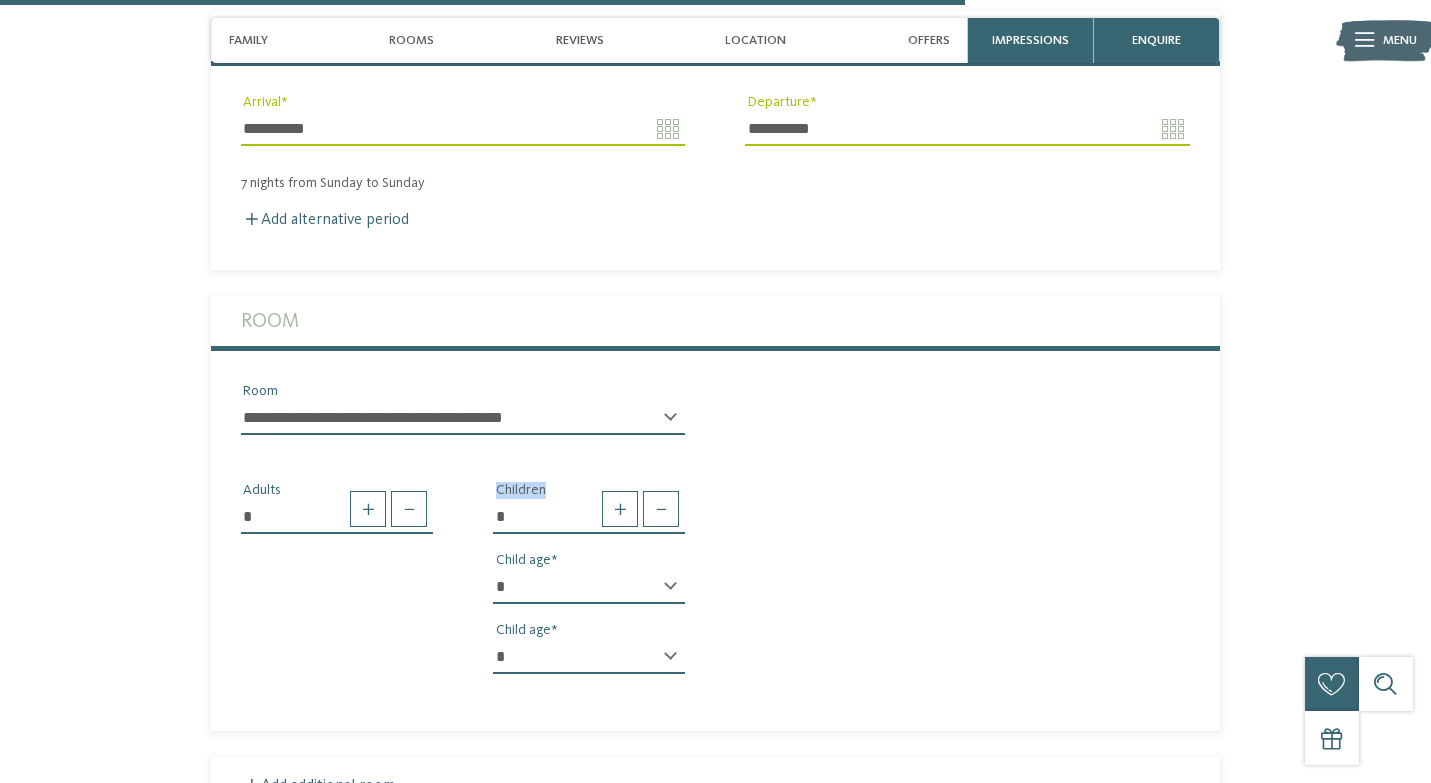 click on "* * * * * * * * * * * ** ** ** ** ** ** ** **" at bounding box center [589, 587] 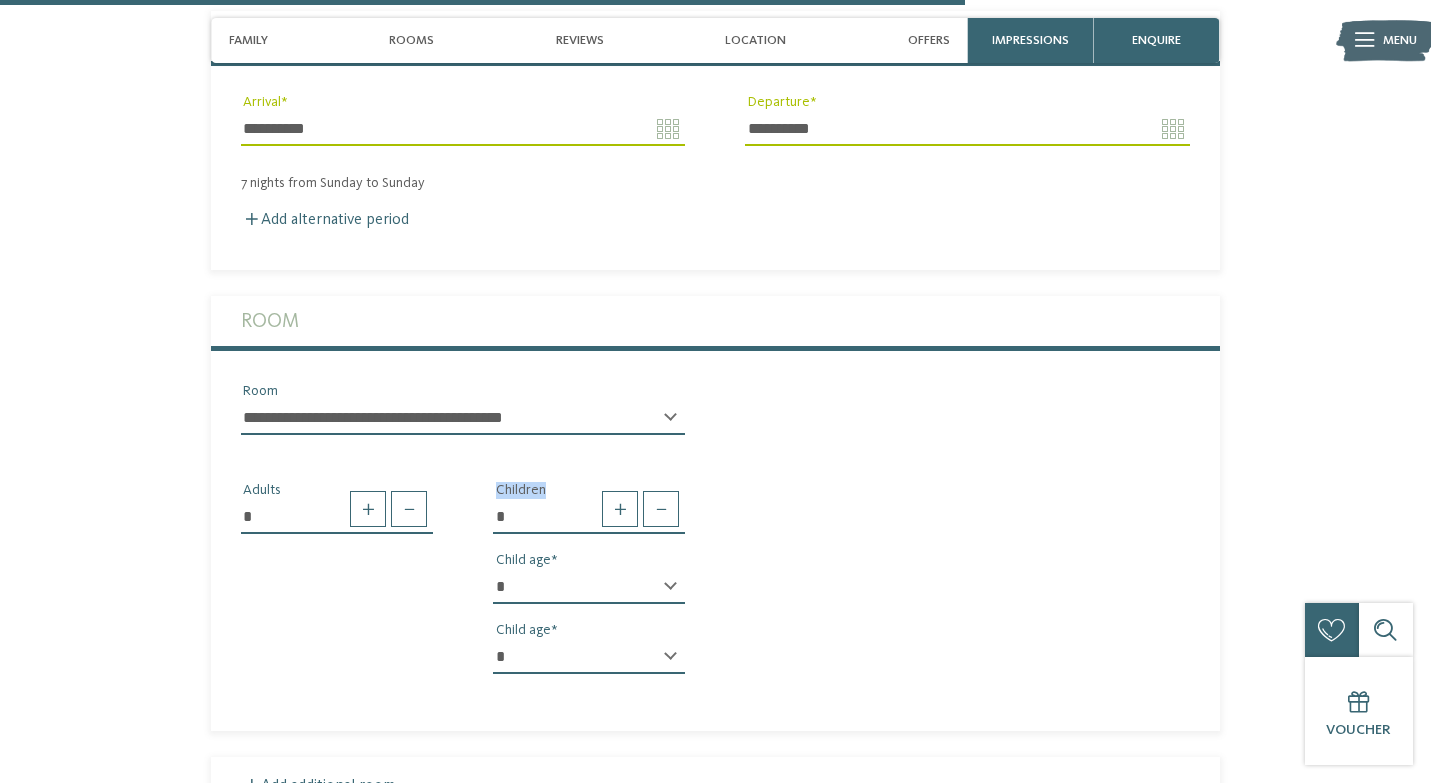 select on "*" 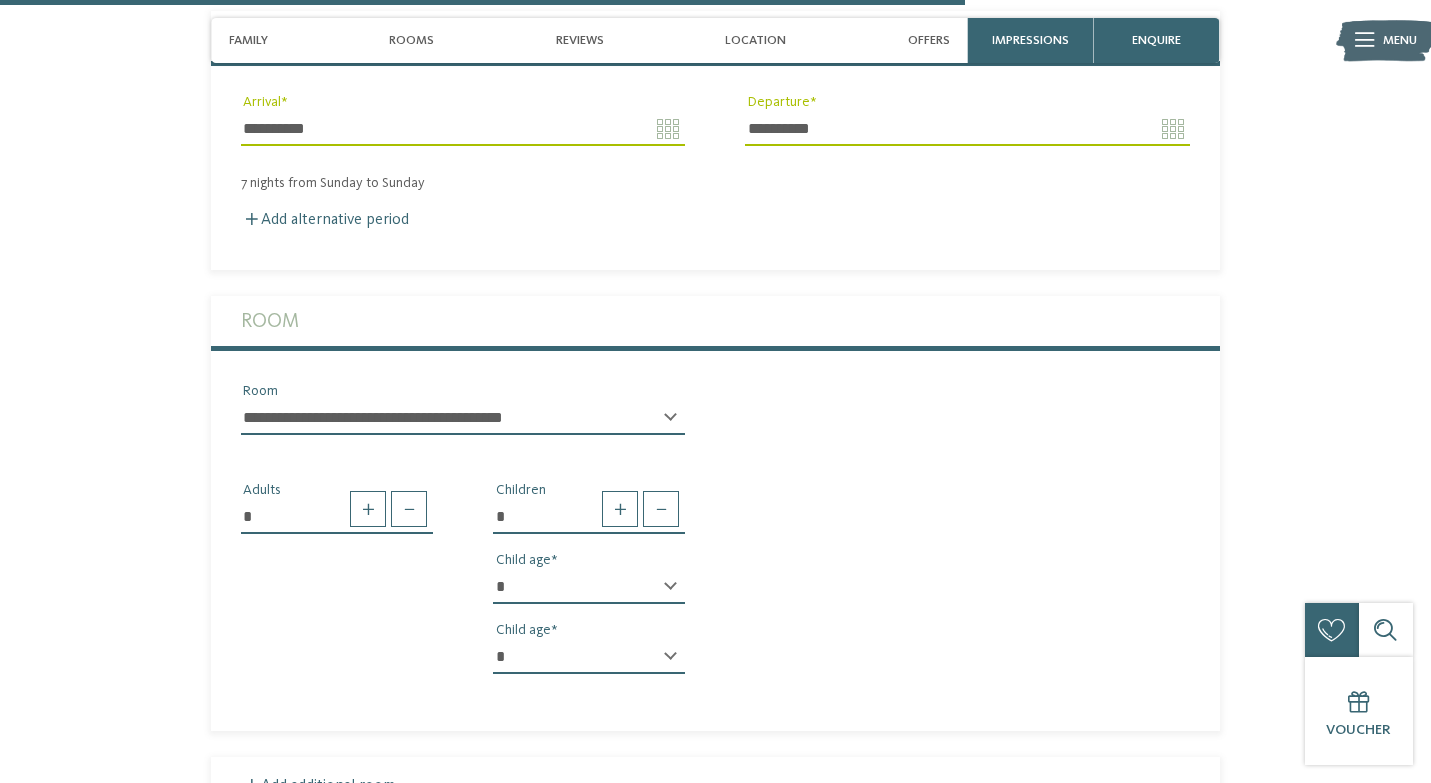 click on "* * * * * * * * * * * ** ** ** ** ** ** ** **     Child age" at bounding box center [589, 665] 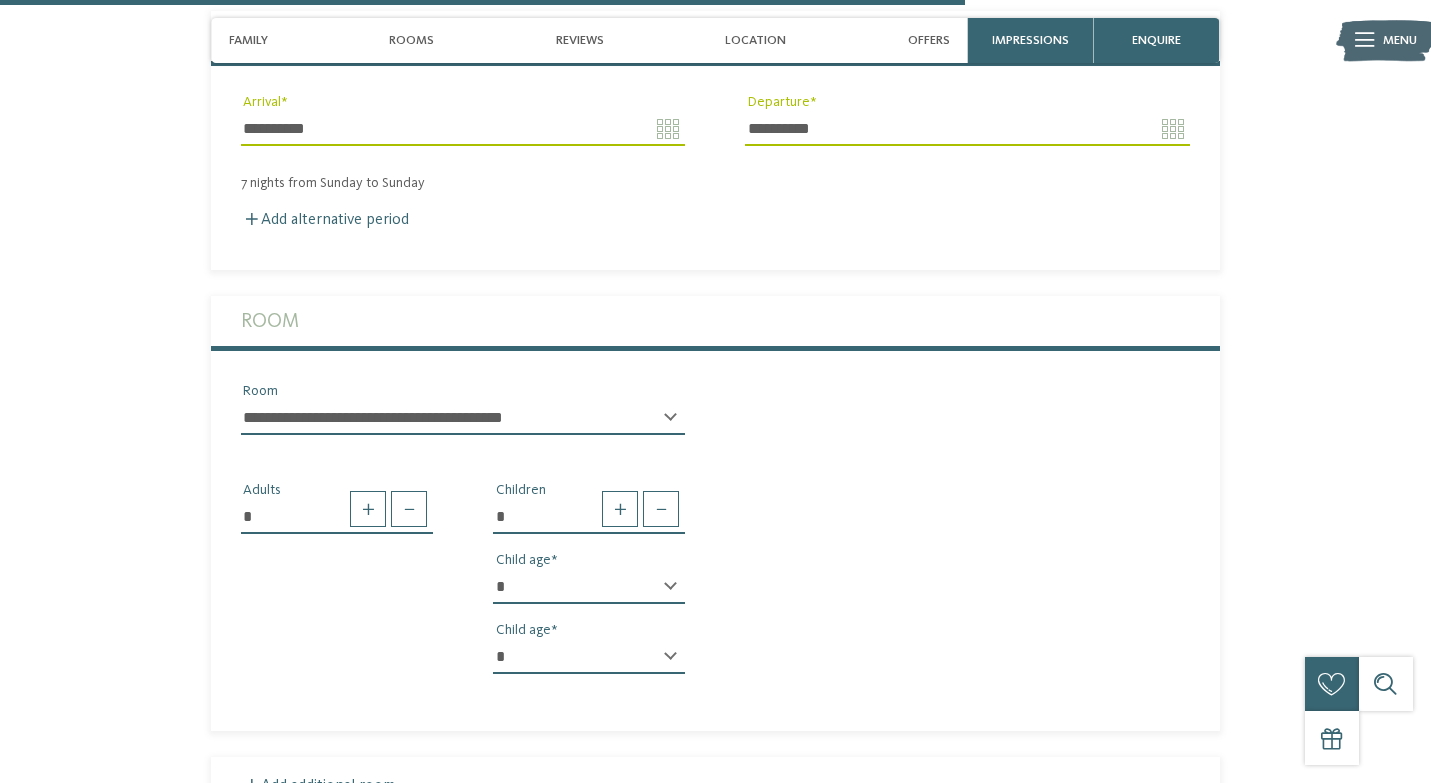 select on "*" 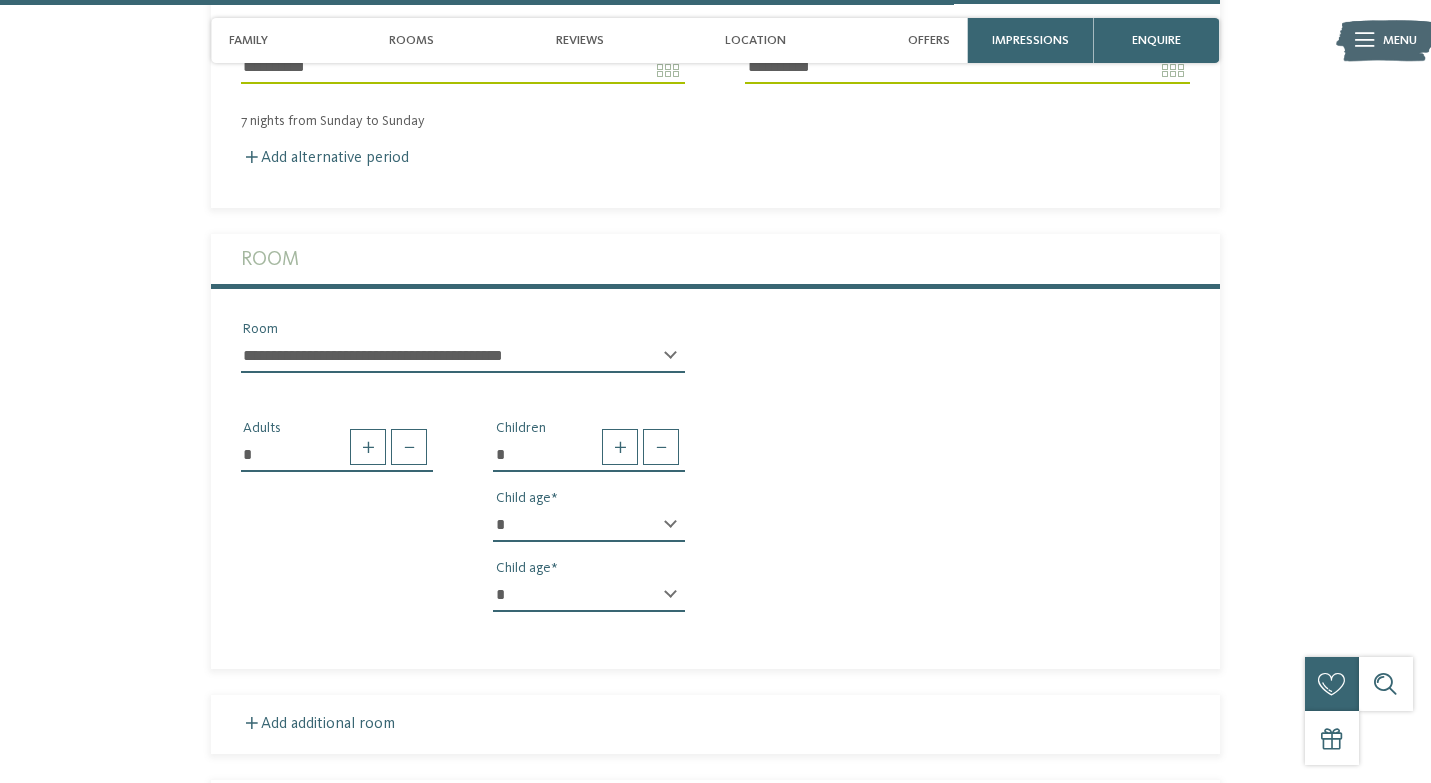 scroll, scrollTop: 3504, scrollLeft: 0, axis: vertical 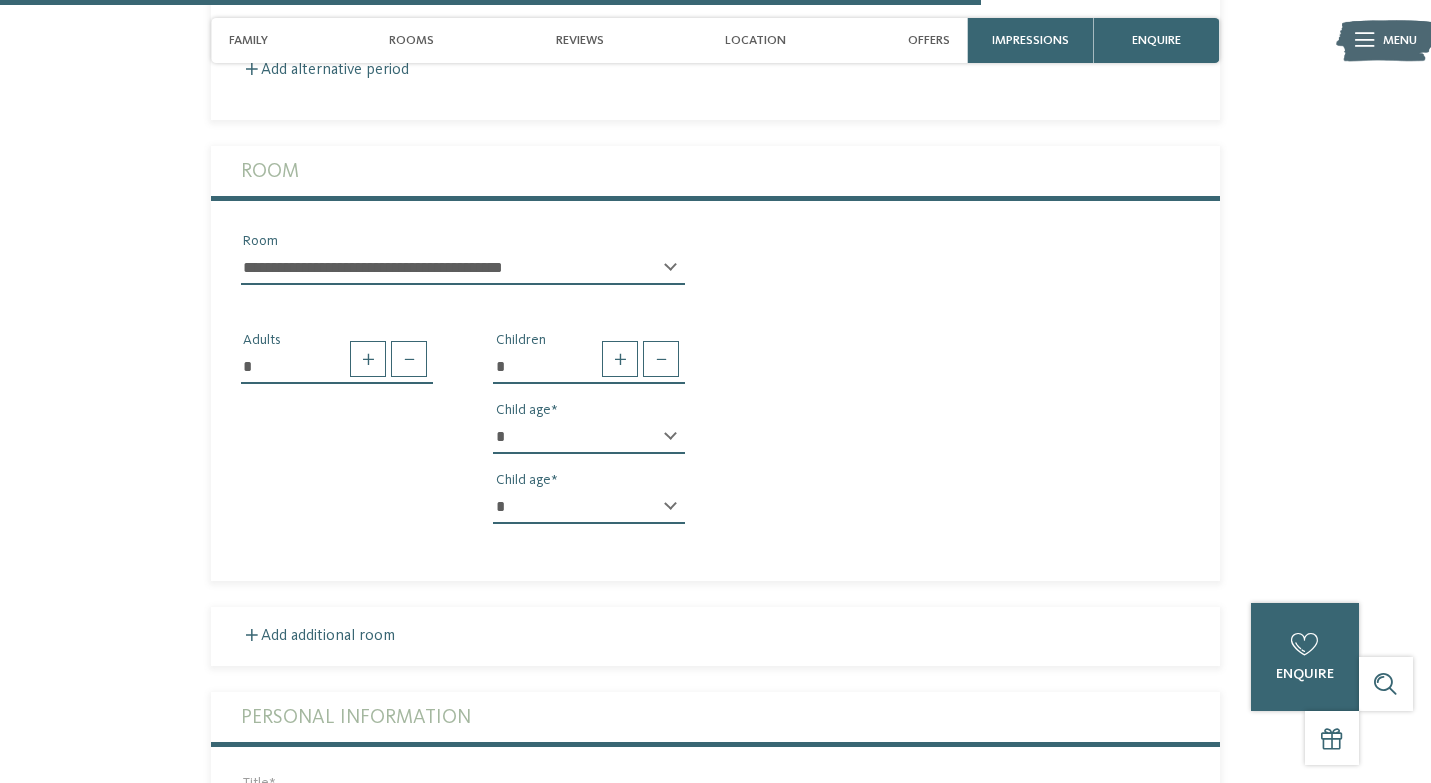 click on "Add additional room" at bounding box center [715, 636] 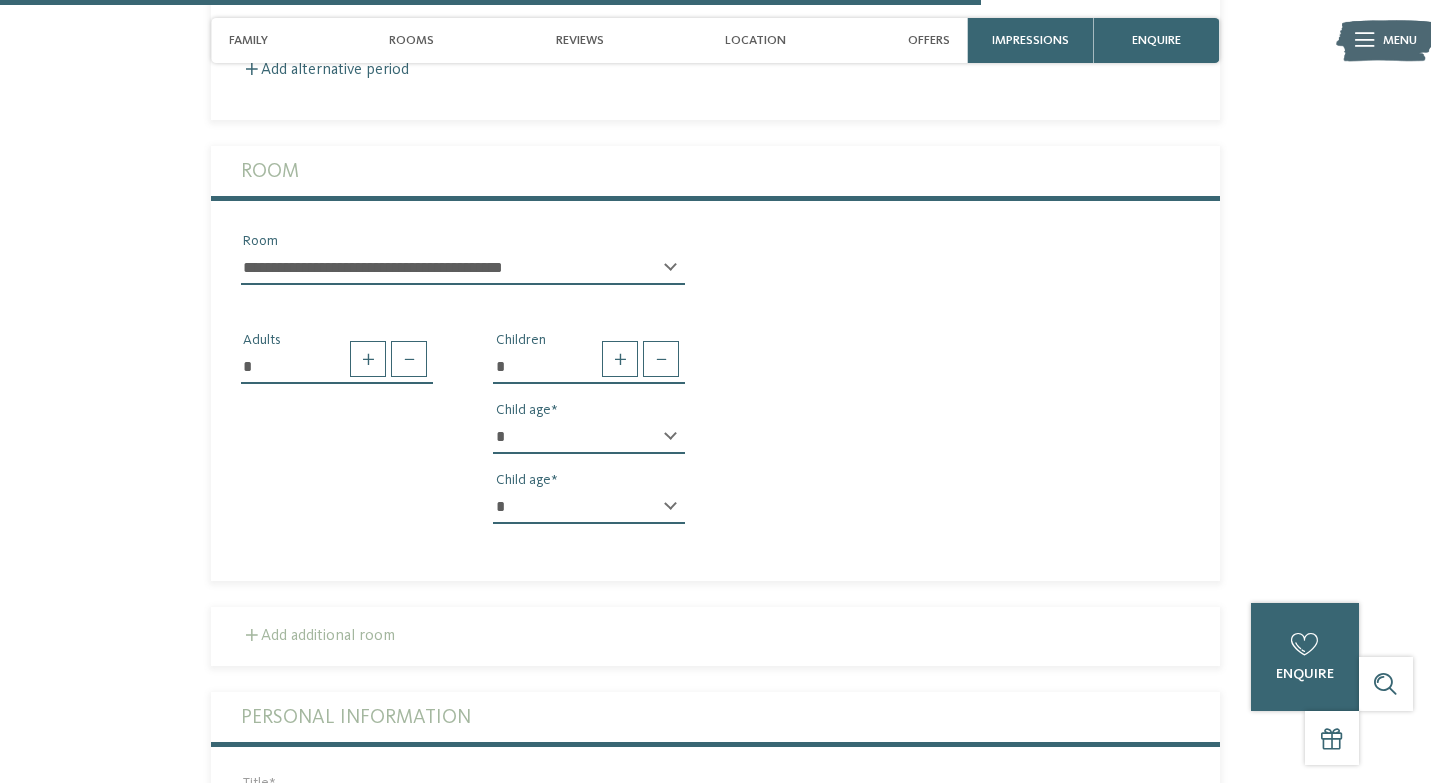 click at bounding box center [252, 635] 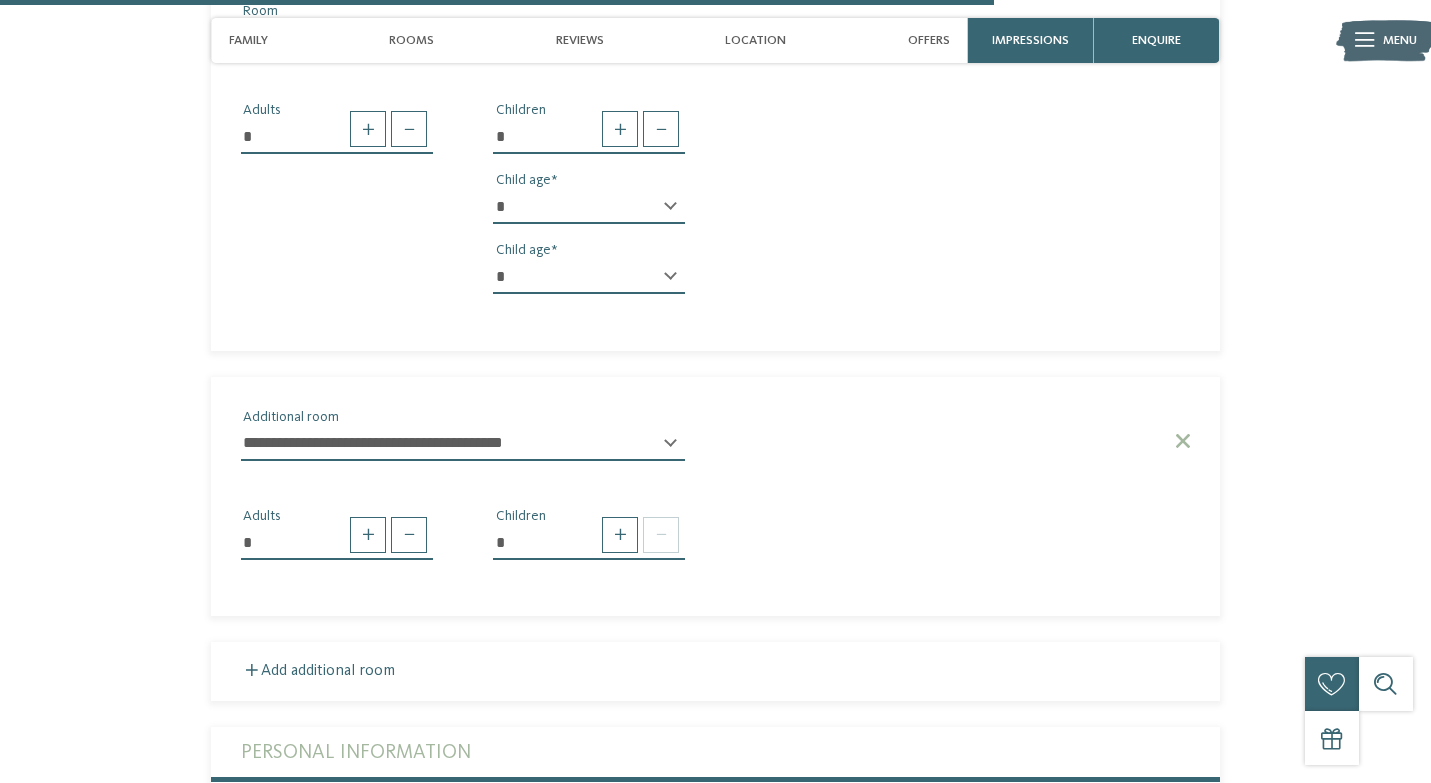 scroll, scrollTop: 3755, scrollLeft: 0, axis: vertical 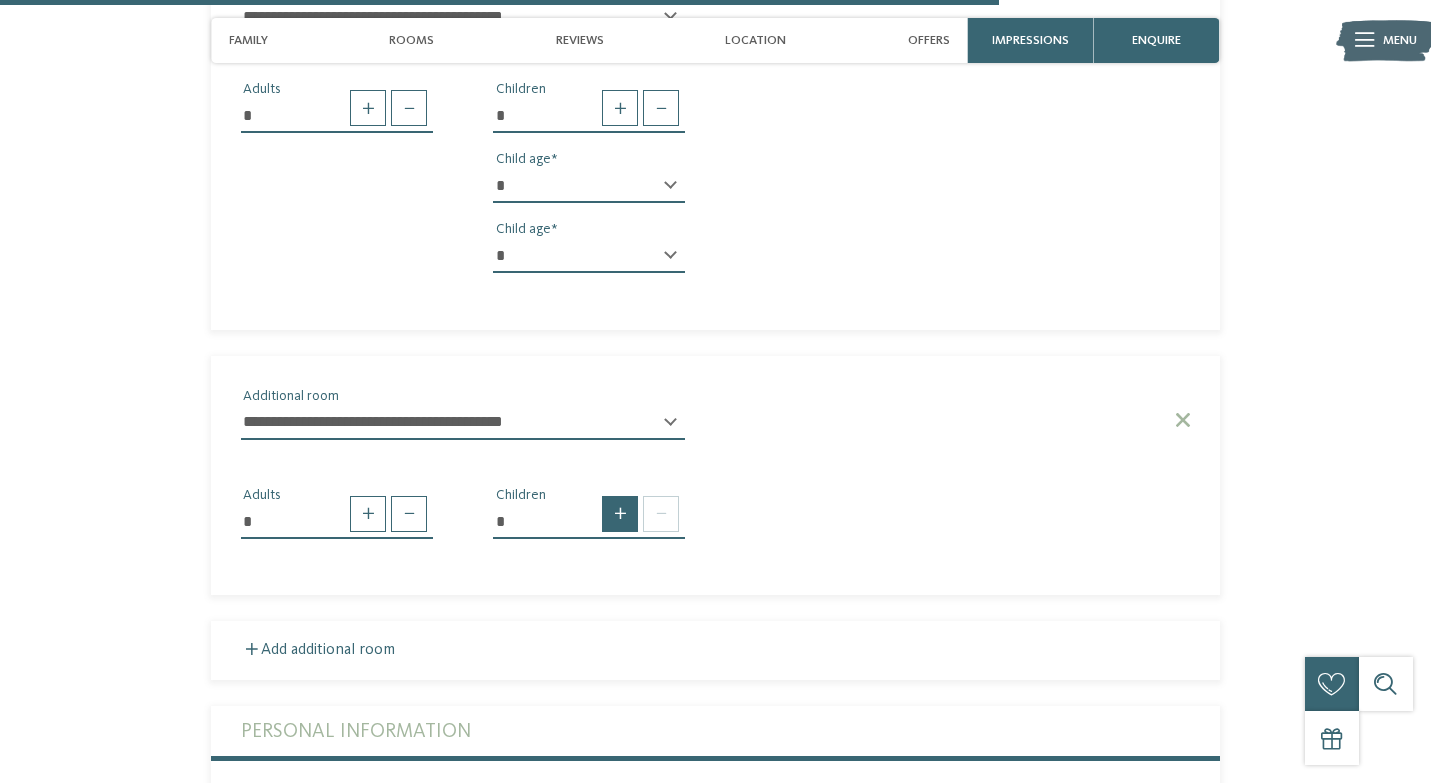 click at bounding box center [620, 514] 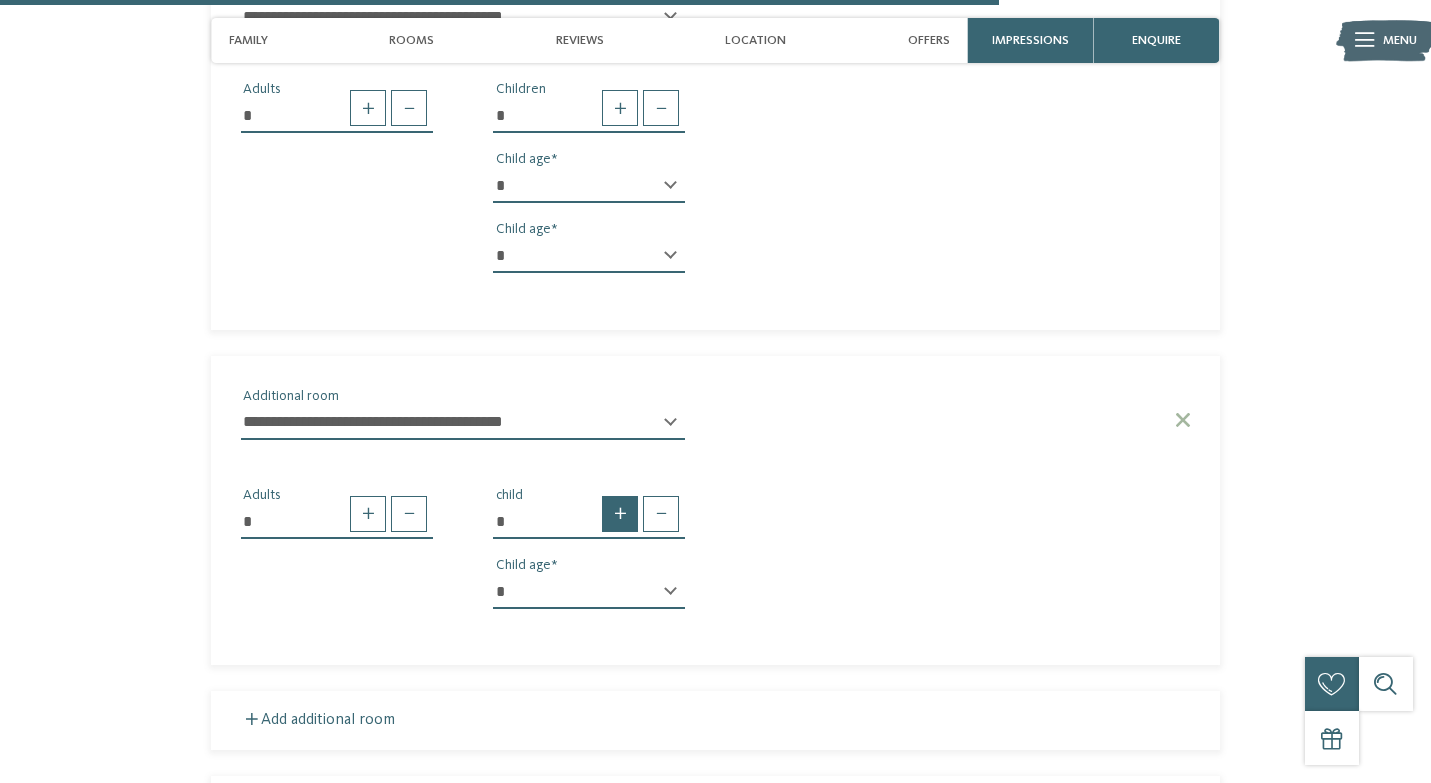 click at bounding box center (620, 514) 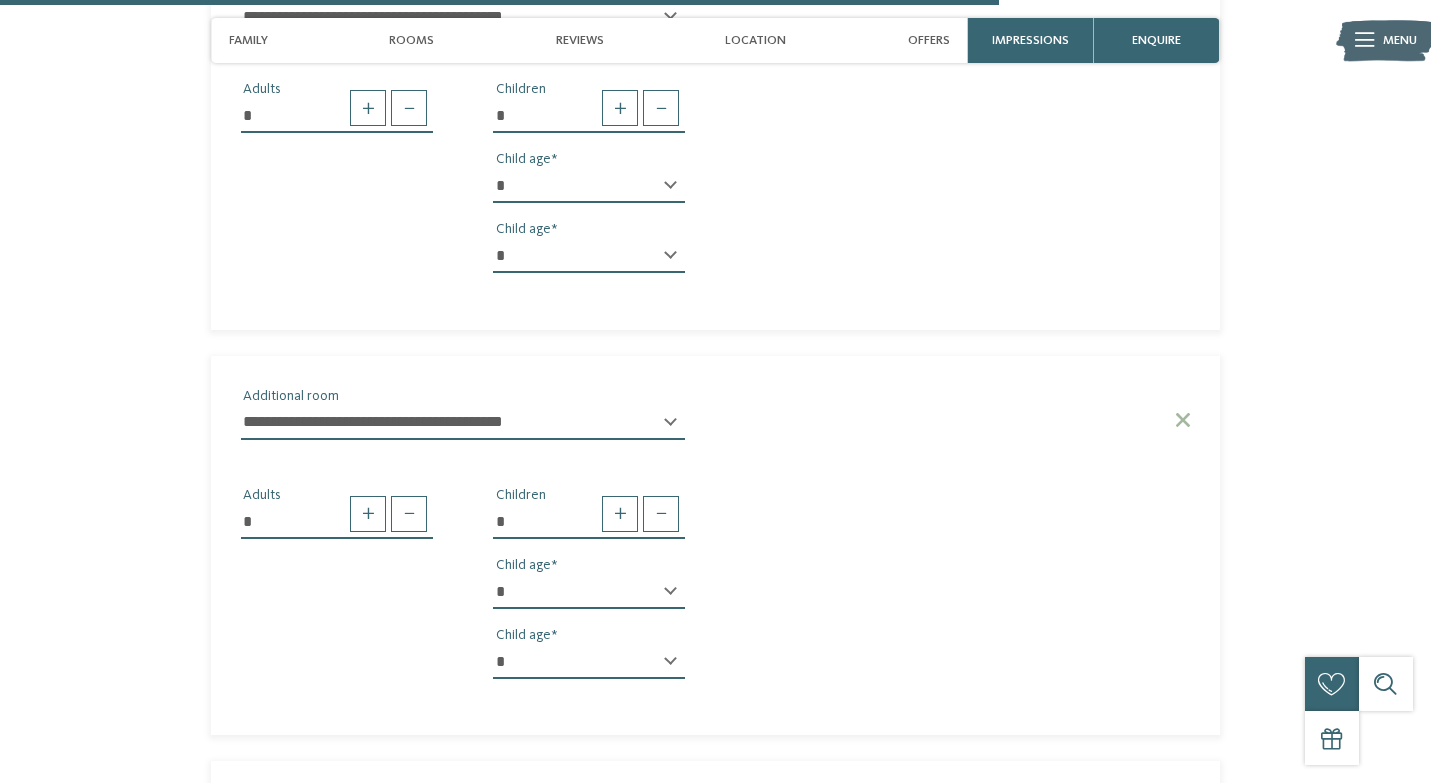 click on "* * * * * * * * * * * ** ** ** ** ** ** ** **     Child age" at bounding box center [589, 600] 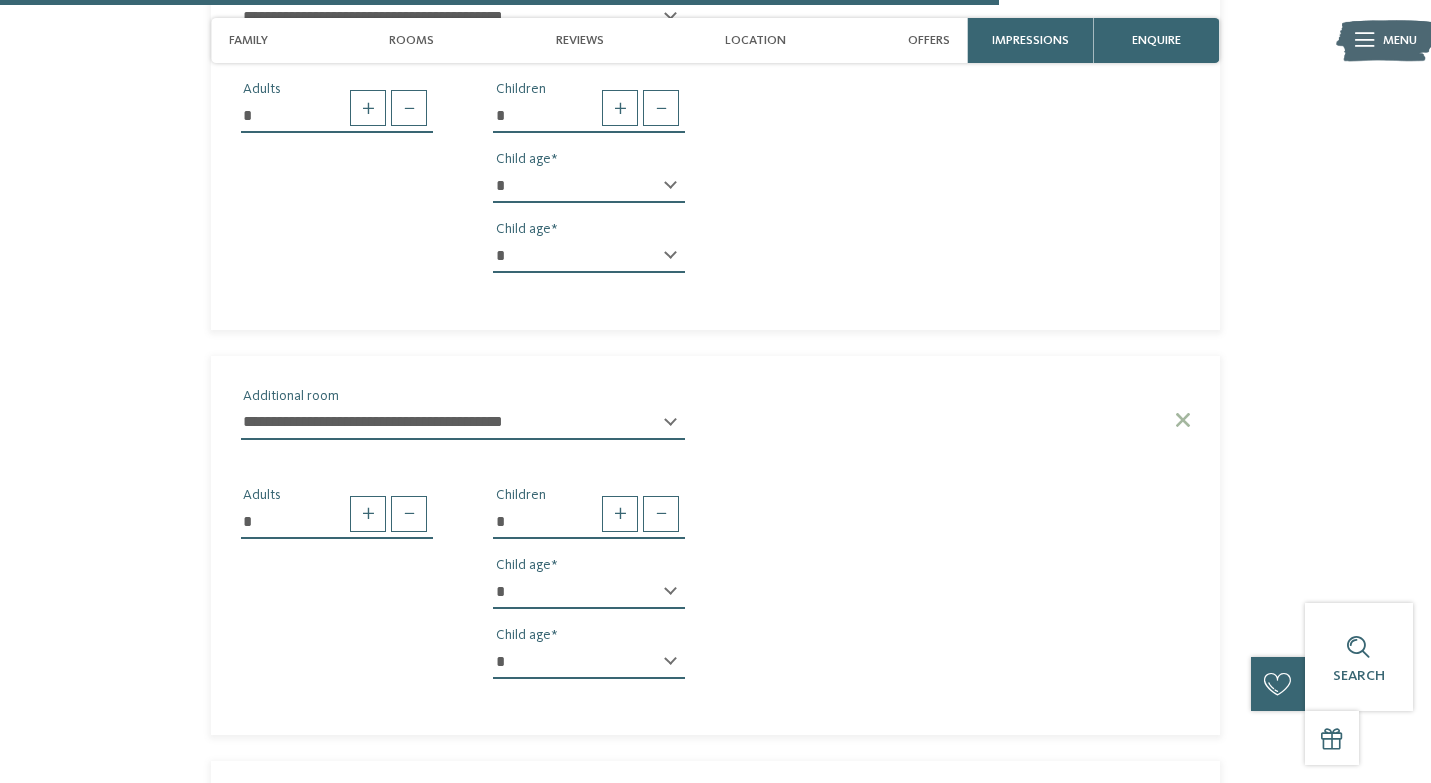 click on "* * * * * * * * * * * ** ** ** ** ** ** ** **     Child age" at bounding box center (589, 600) 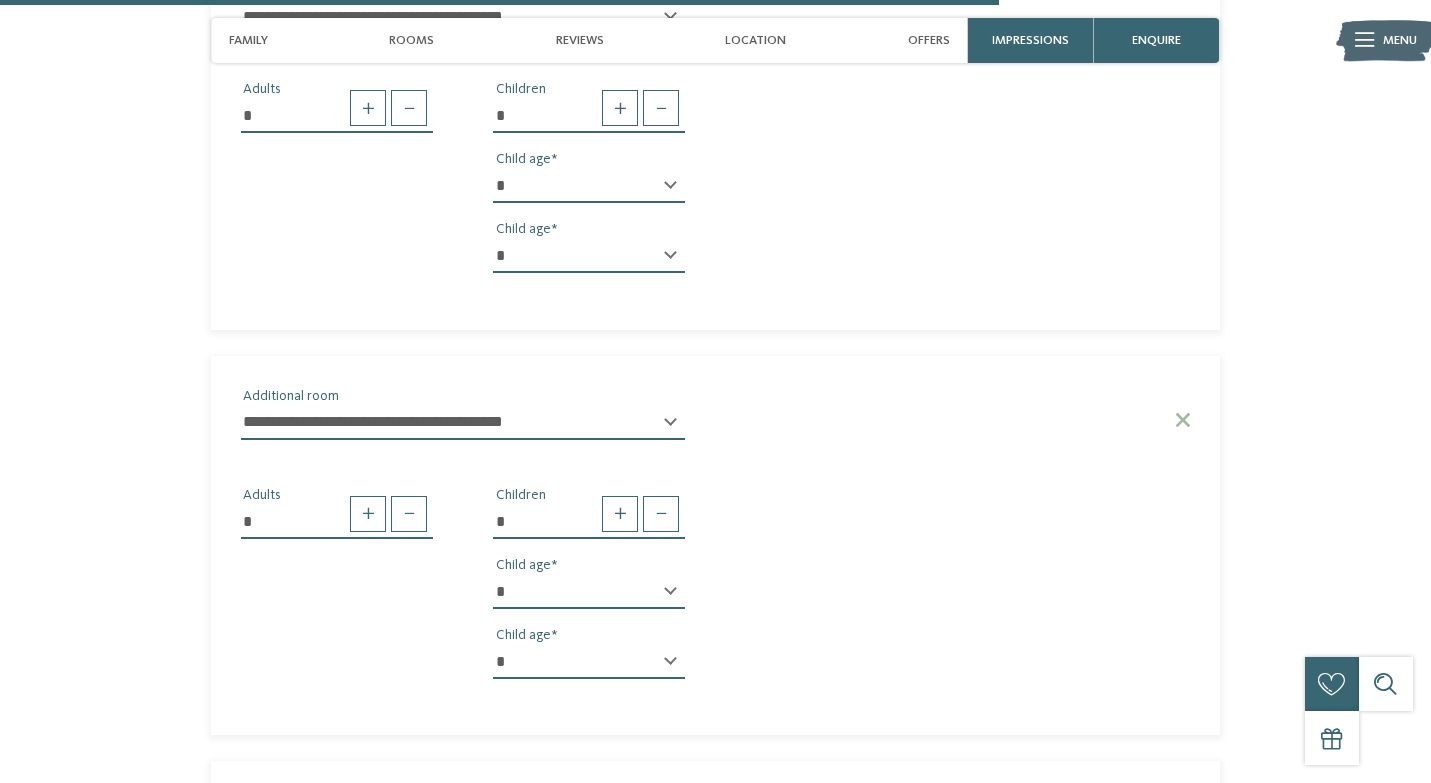 click on "* * * * * * * * * * * ** ** ** ** ** ** ** **" at bounding box center [589, 592] 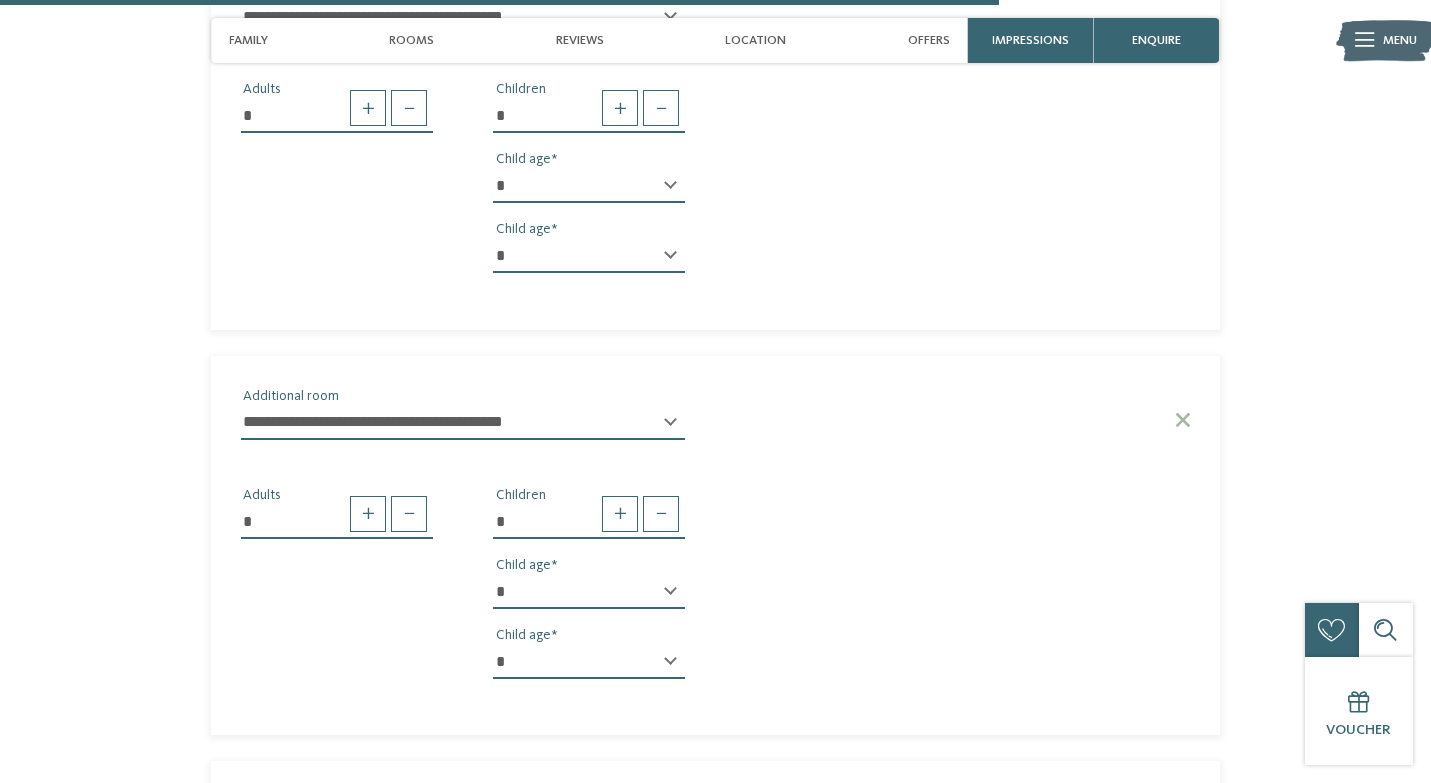 click on "* * * * * * * * * * * ** ** ** ** ** ** ** **" at bounding box center (589, 662) 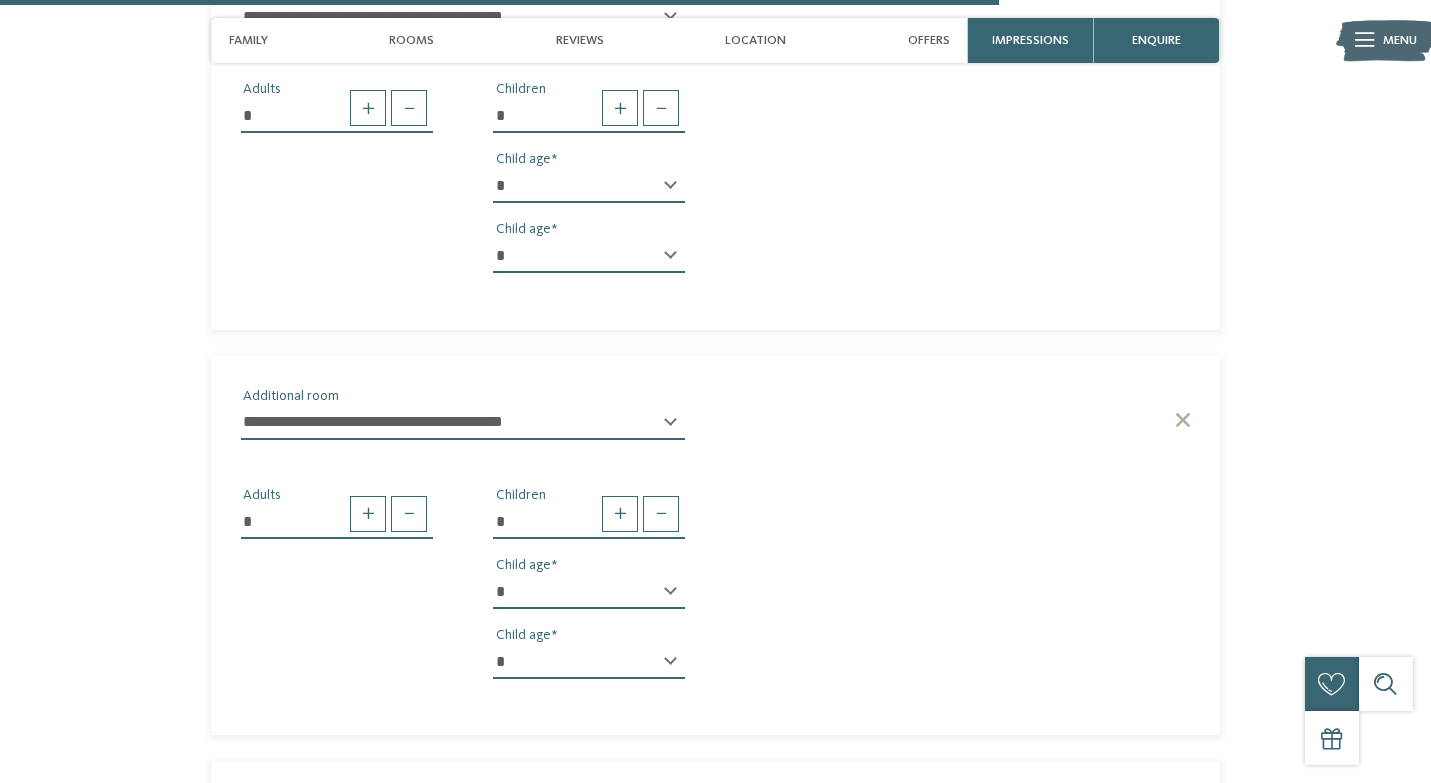 select on "*" 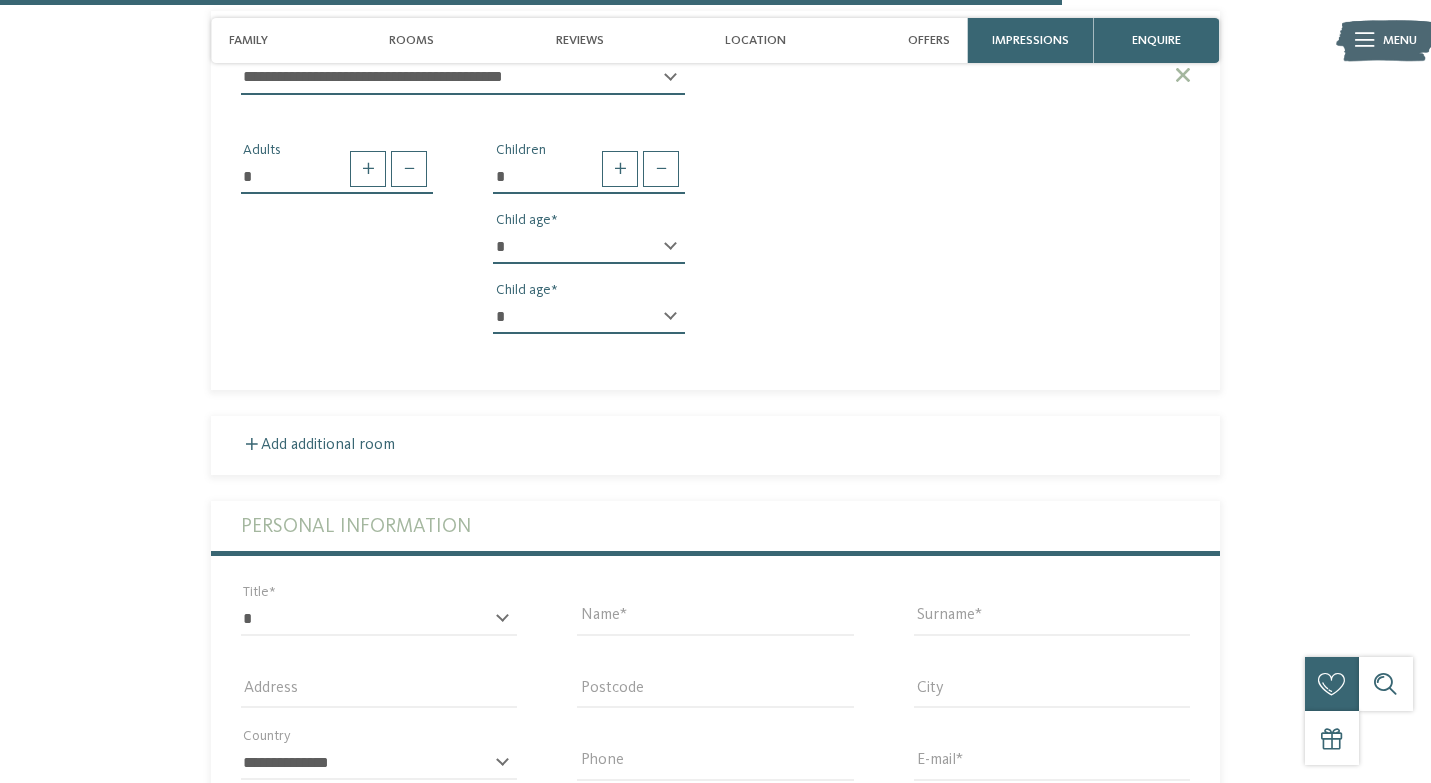 scroll, scrollTop: 4102, scrollLeft: 0, axis: vertical 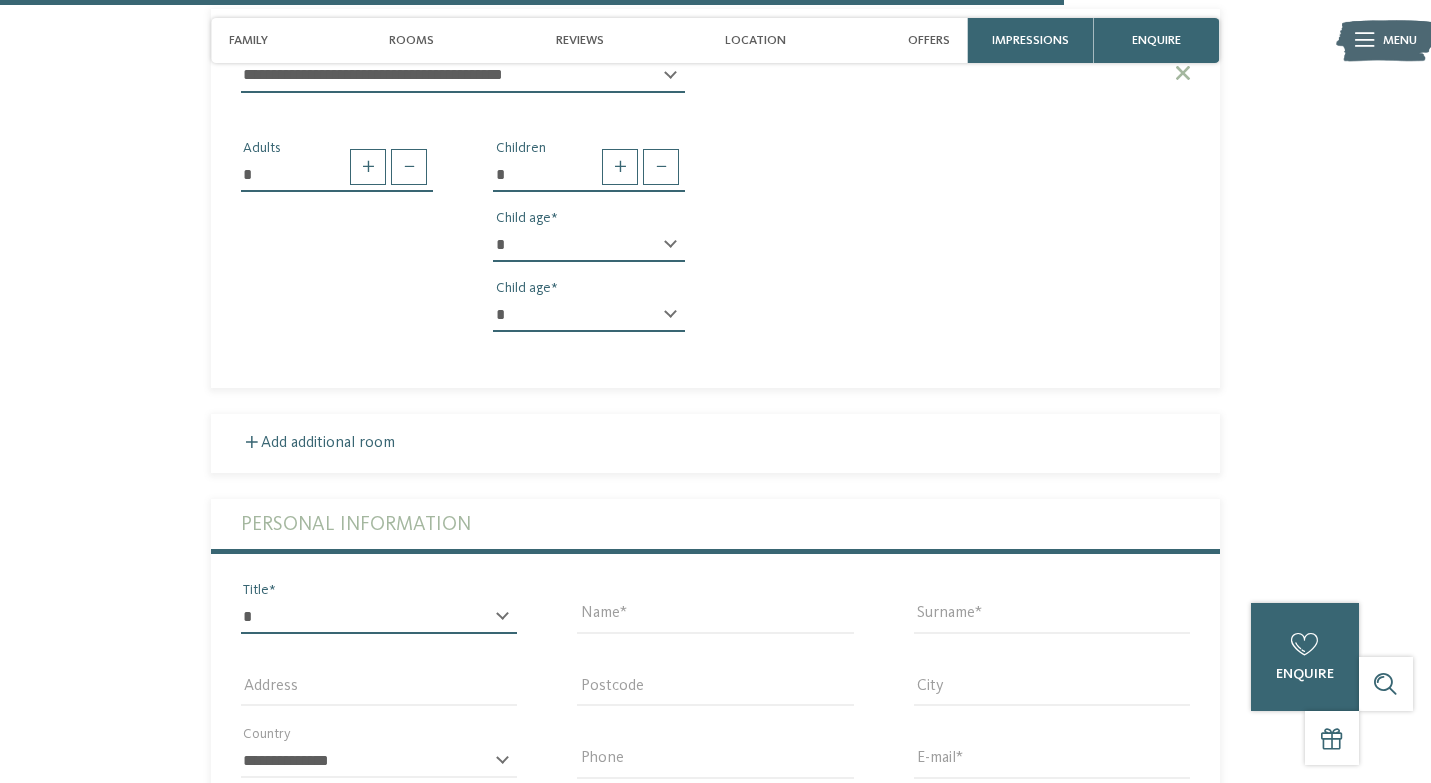 click on "* ** ** ****** **" at bounding box center (379, 617) 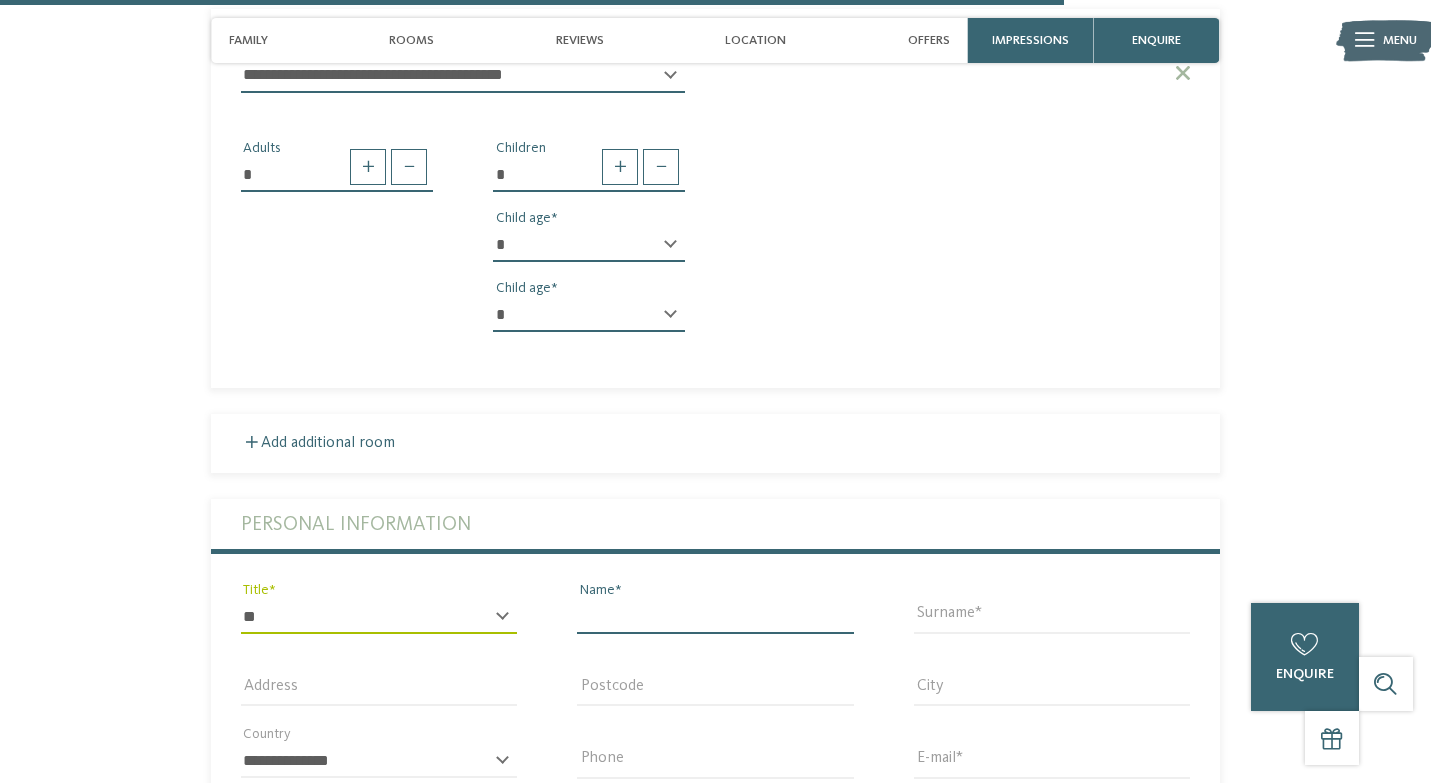 click on "Name" at bounding box center (715, 617) 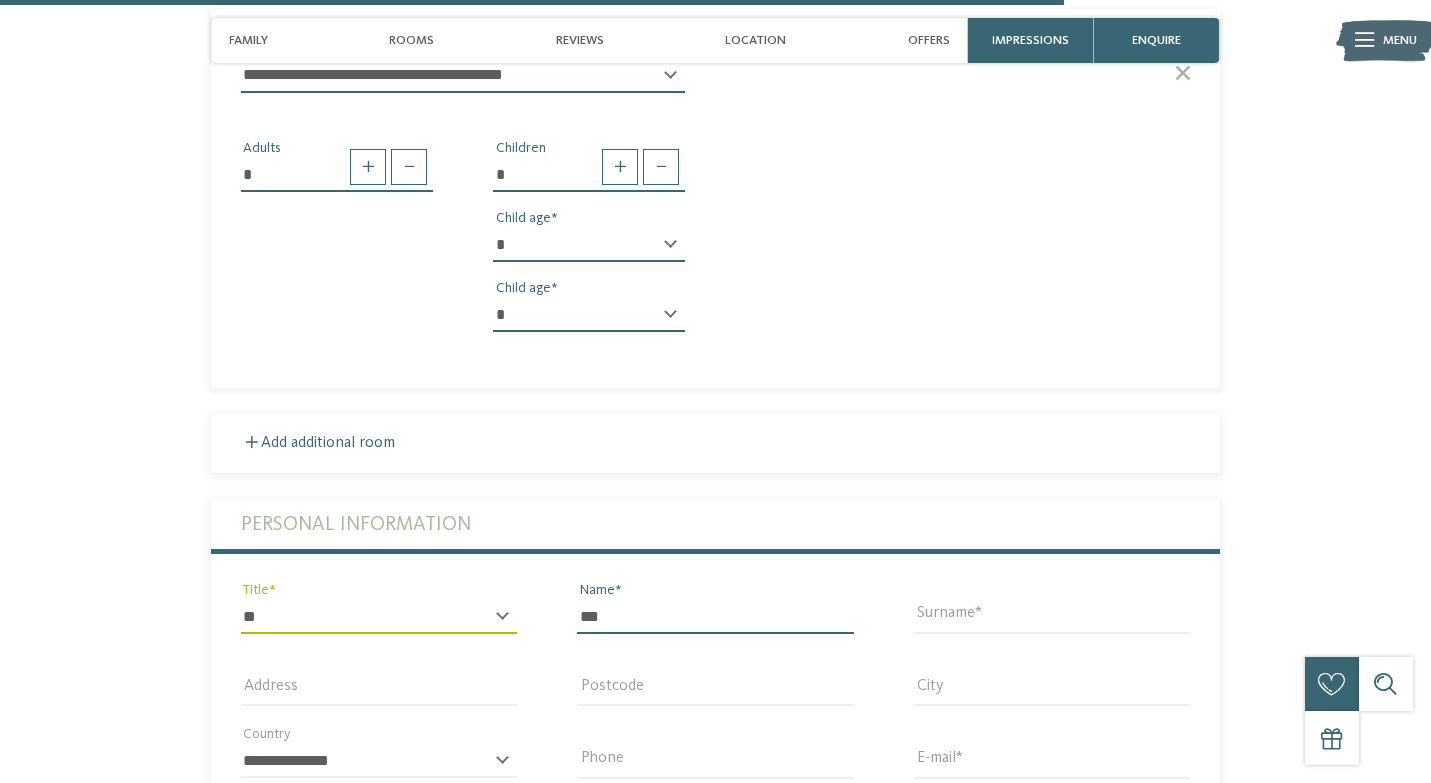 type on "***" 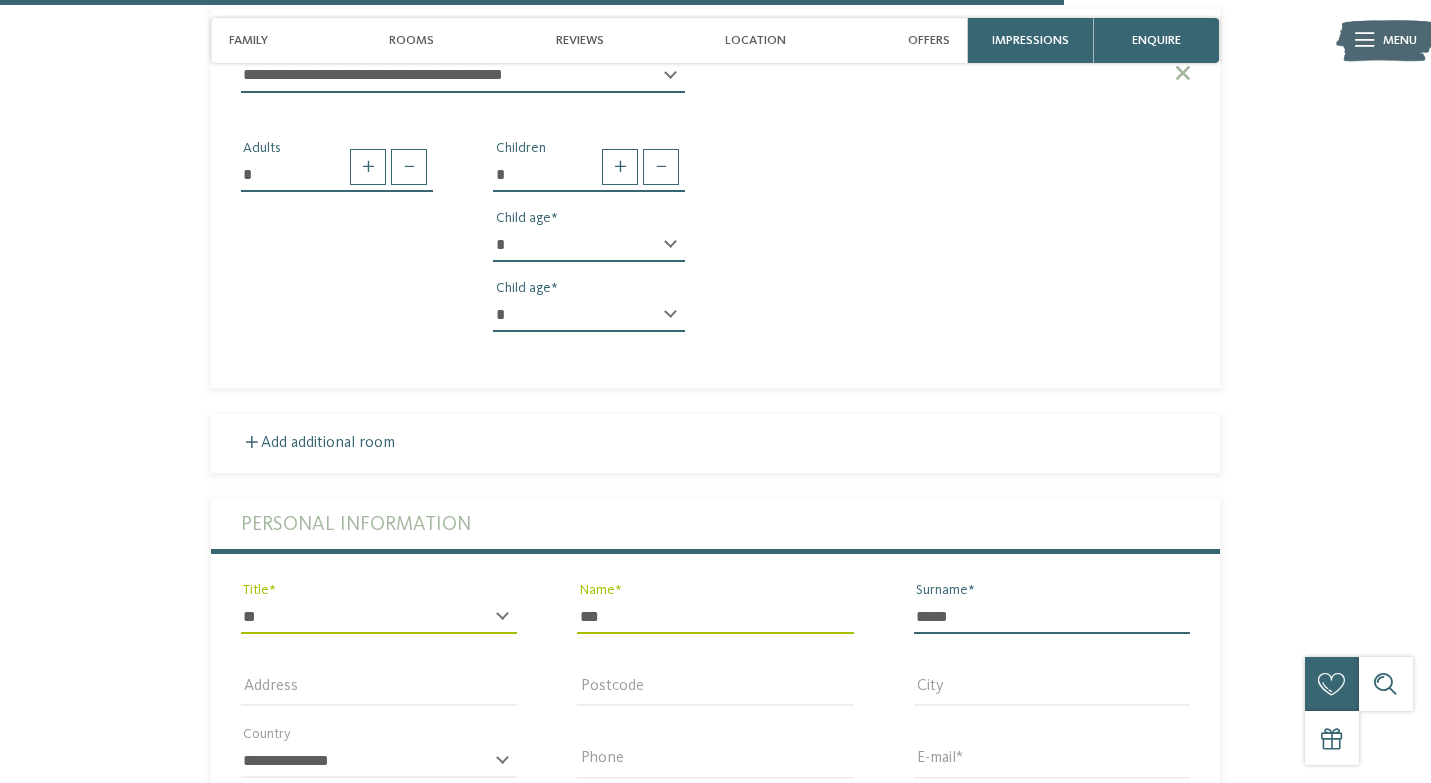 type on "*****" 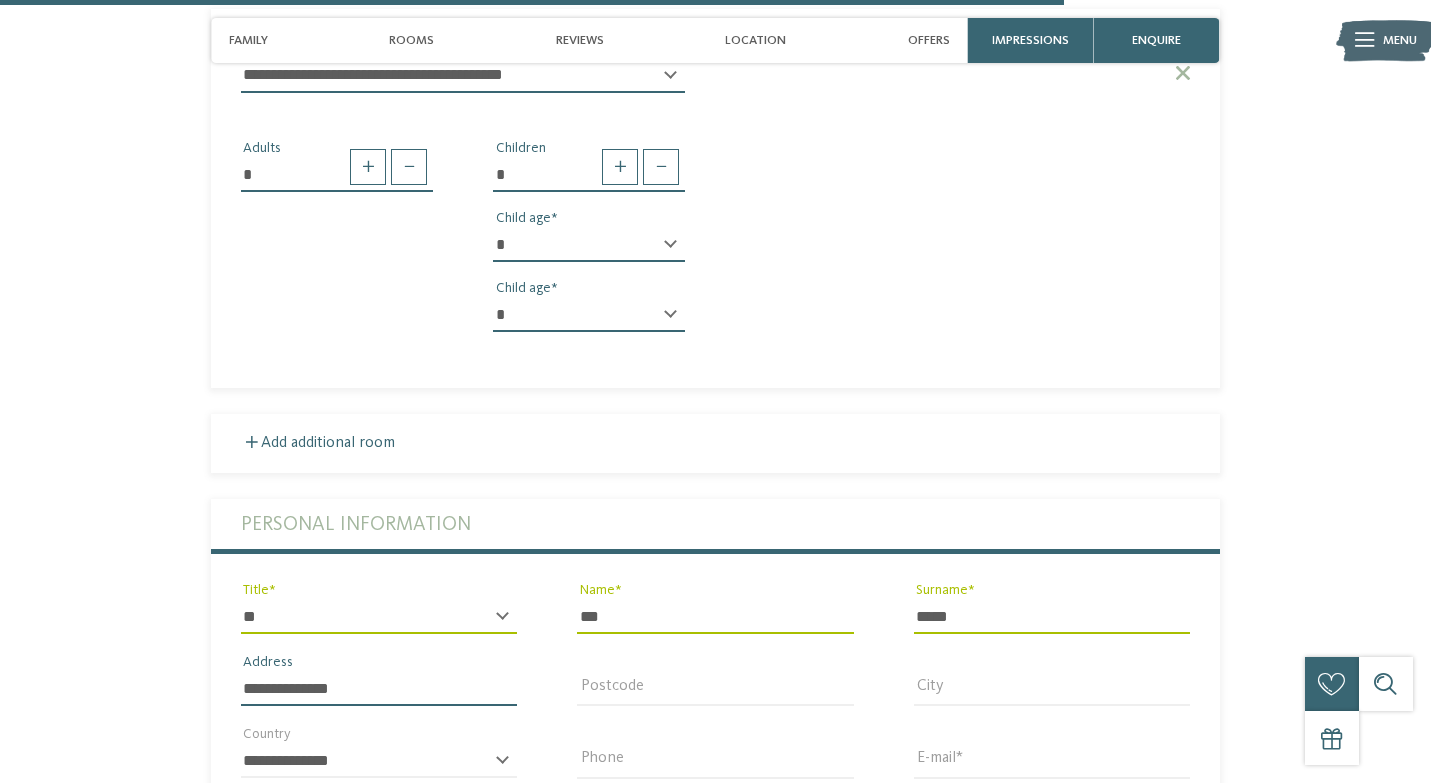 type on "**********" 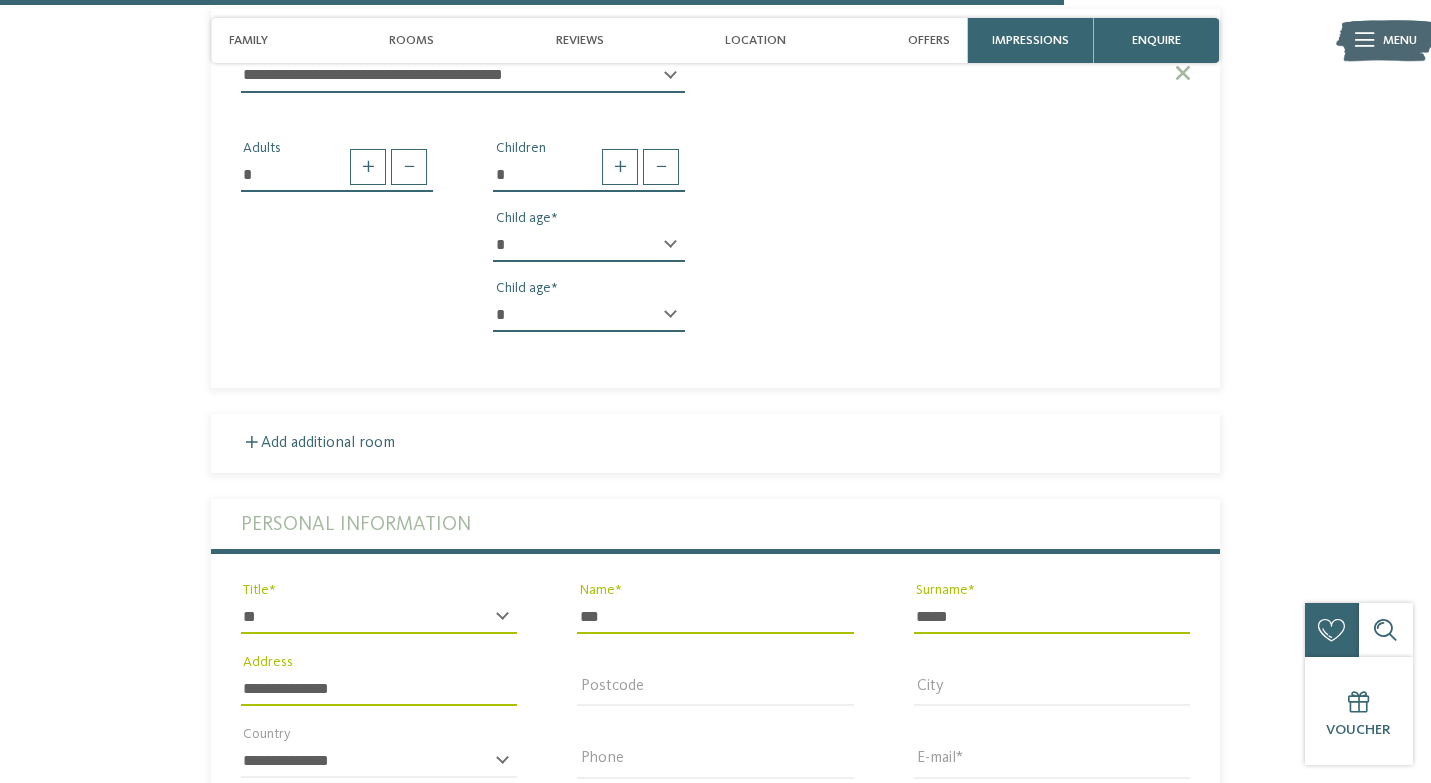drag, startPoint x: 362, startPoint y: 687, endPoint x: 232, endPoint y: 680, distance: 130.18832 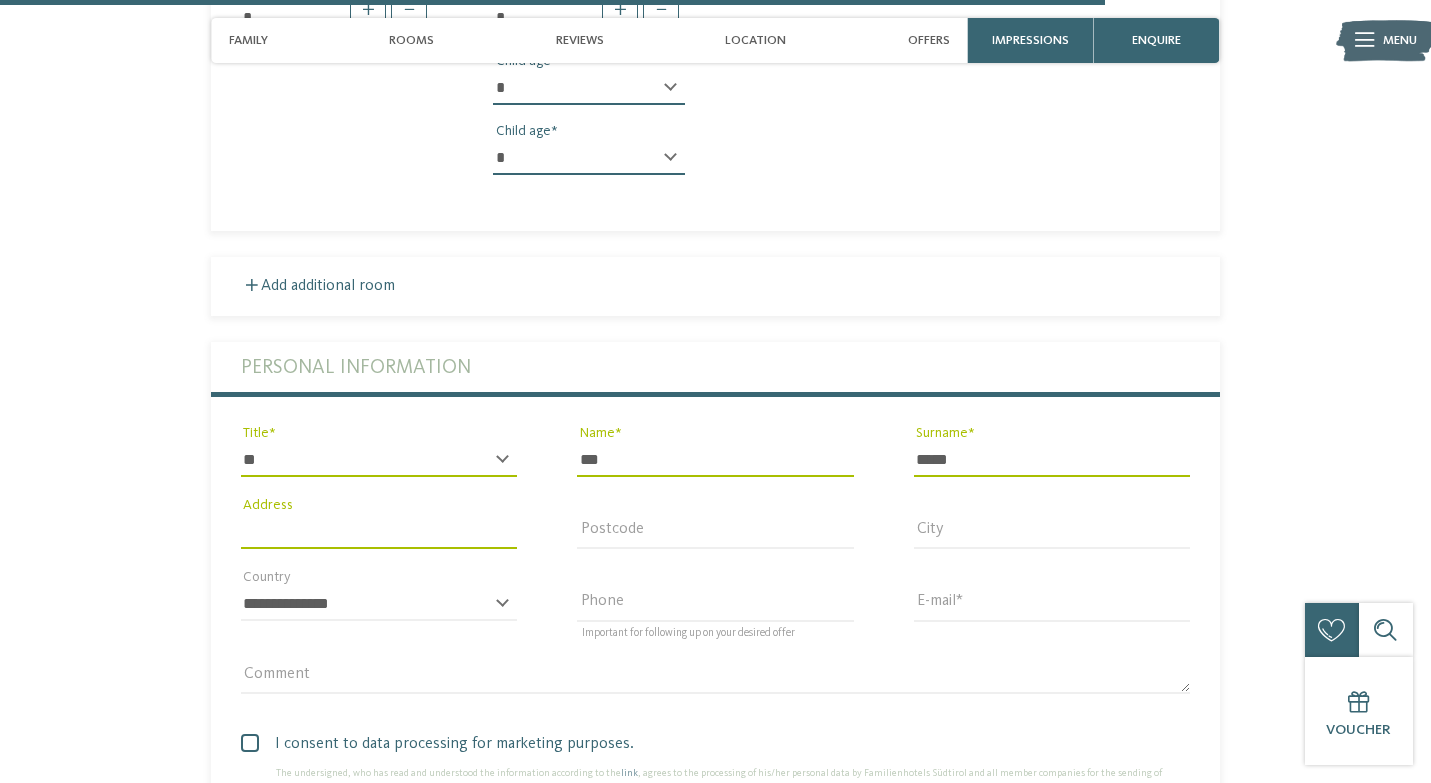 scroll, scrollTop: 4273, scrollLeft: 0, axis: vertical 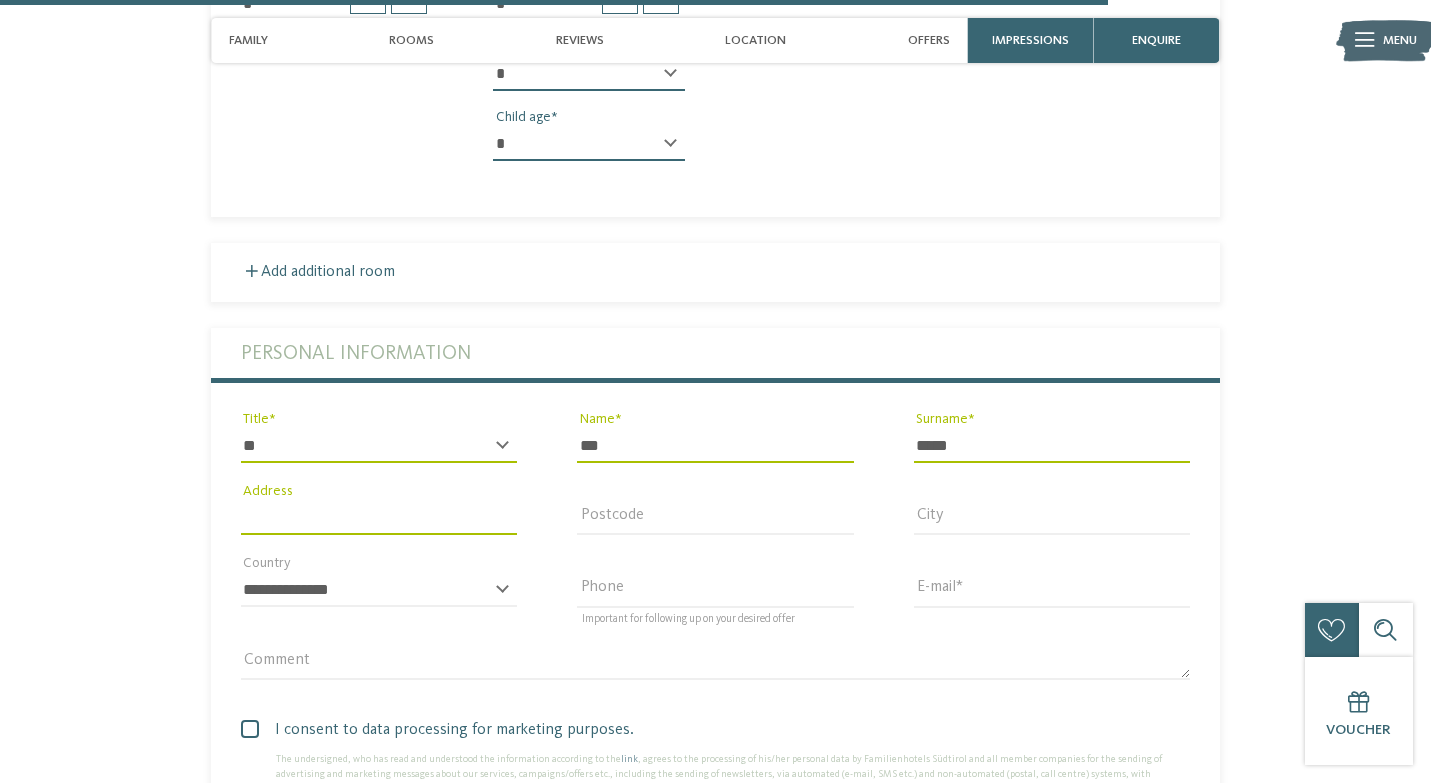 type 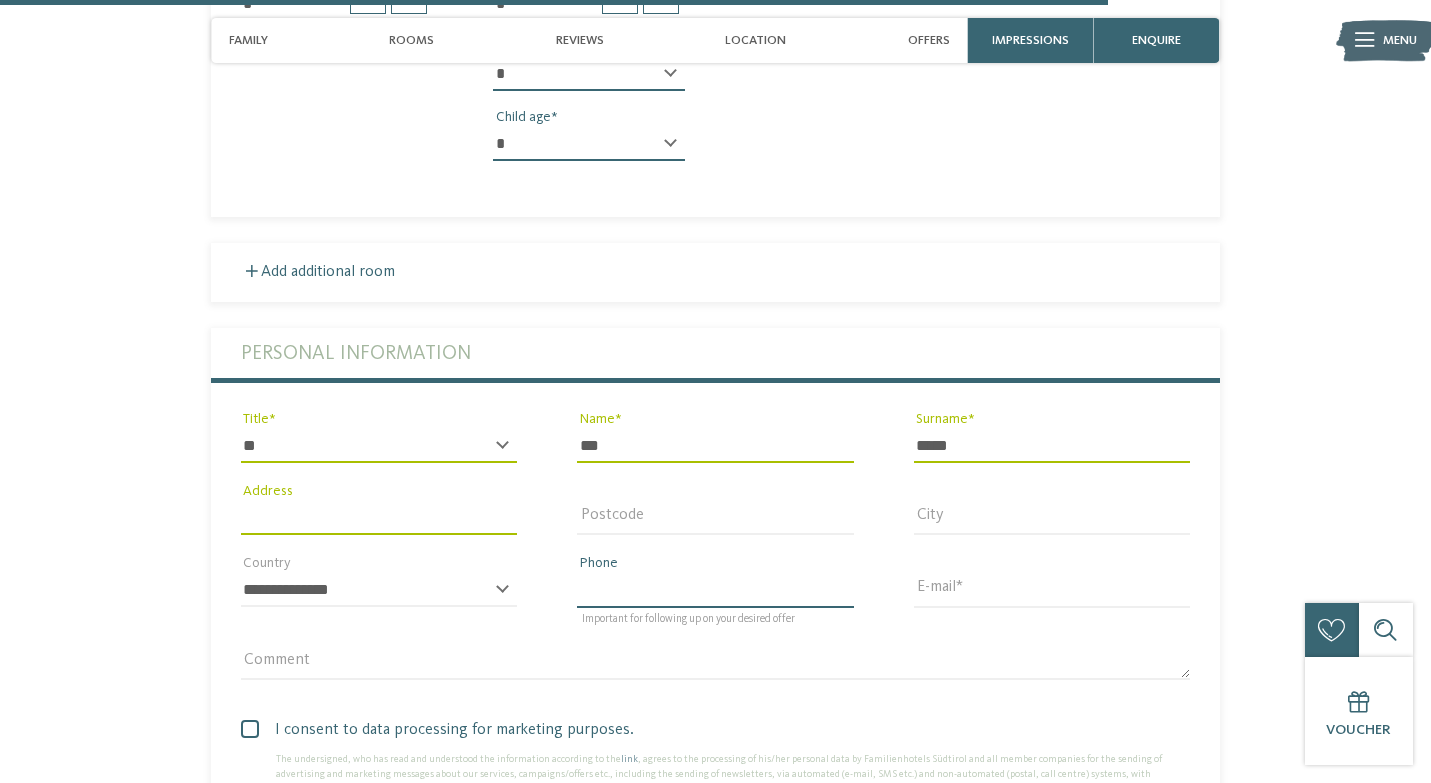 click on "Phone" at bounding box center (715, 590) 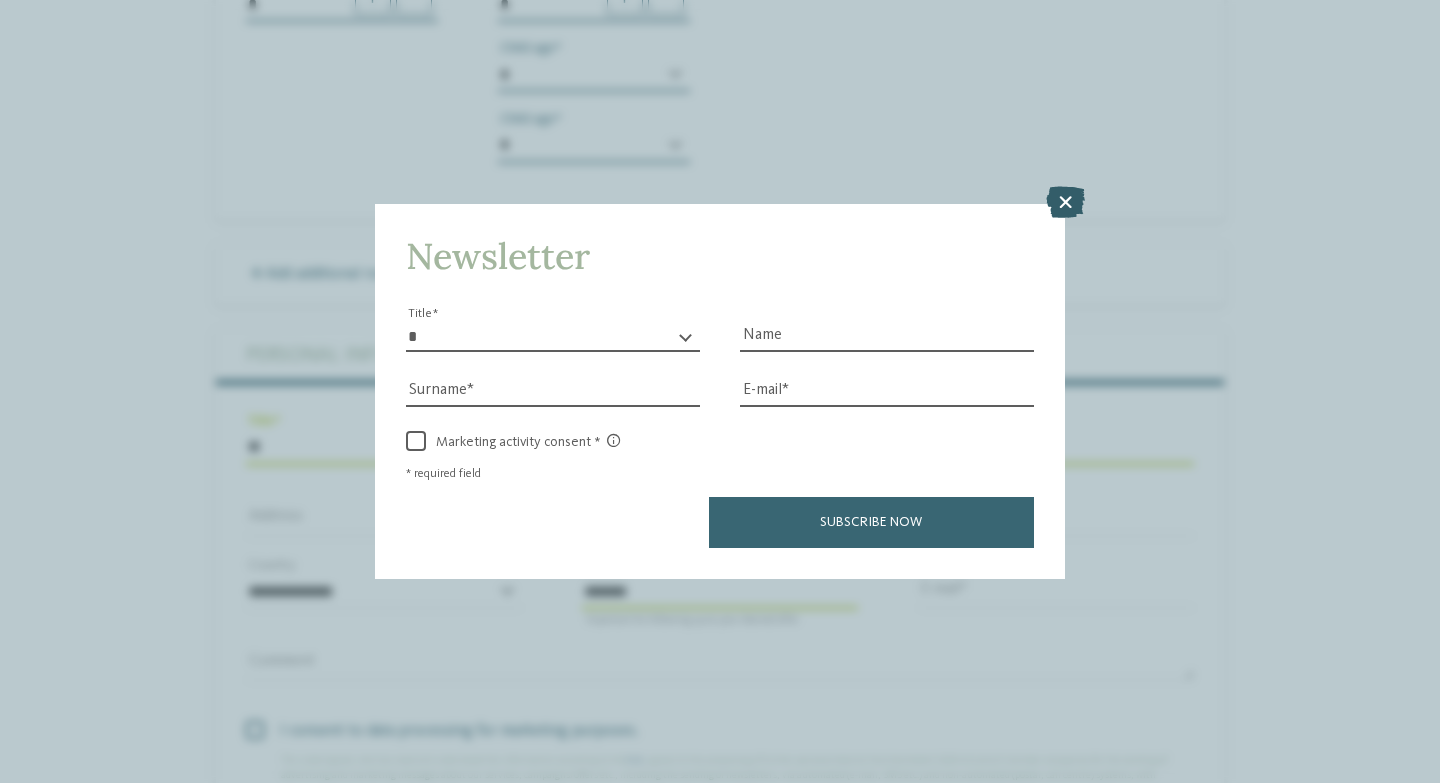 click at bounding box center (1065, 202) 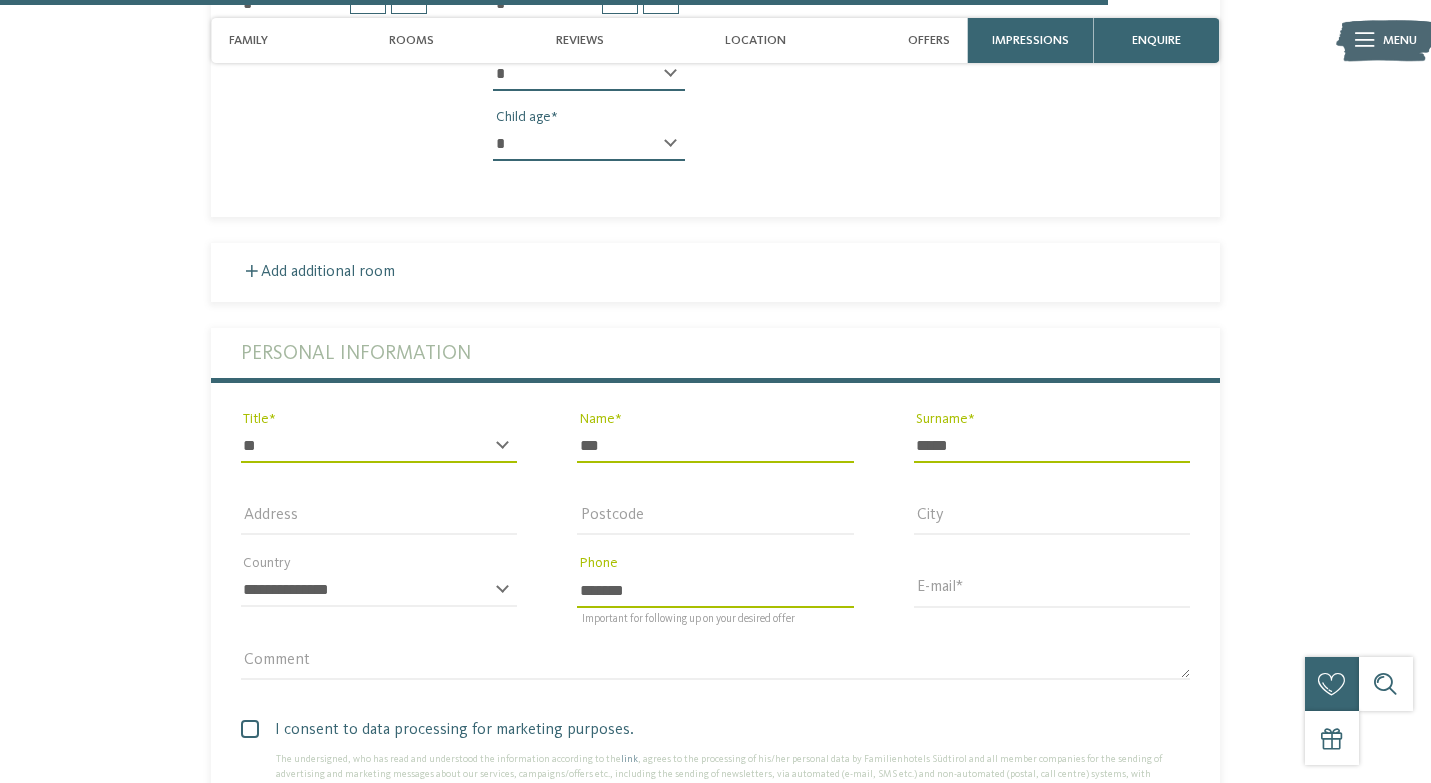 click on "*******" at bounding box center (715, 590) 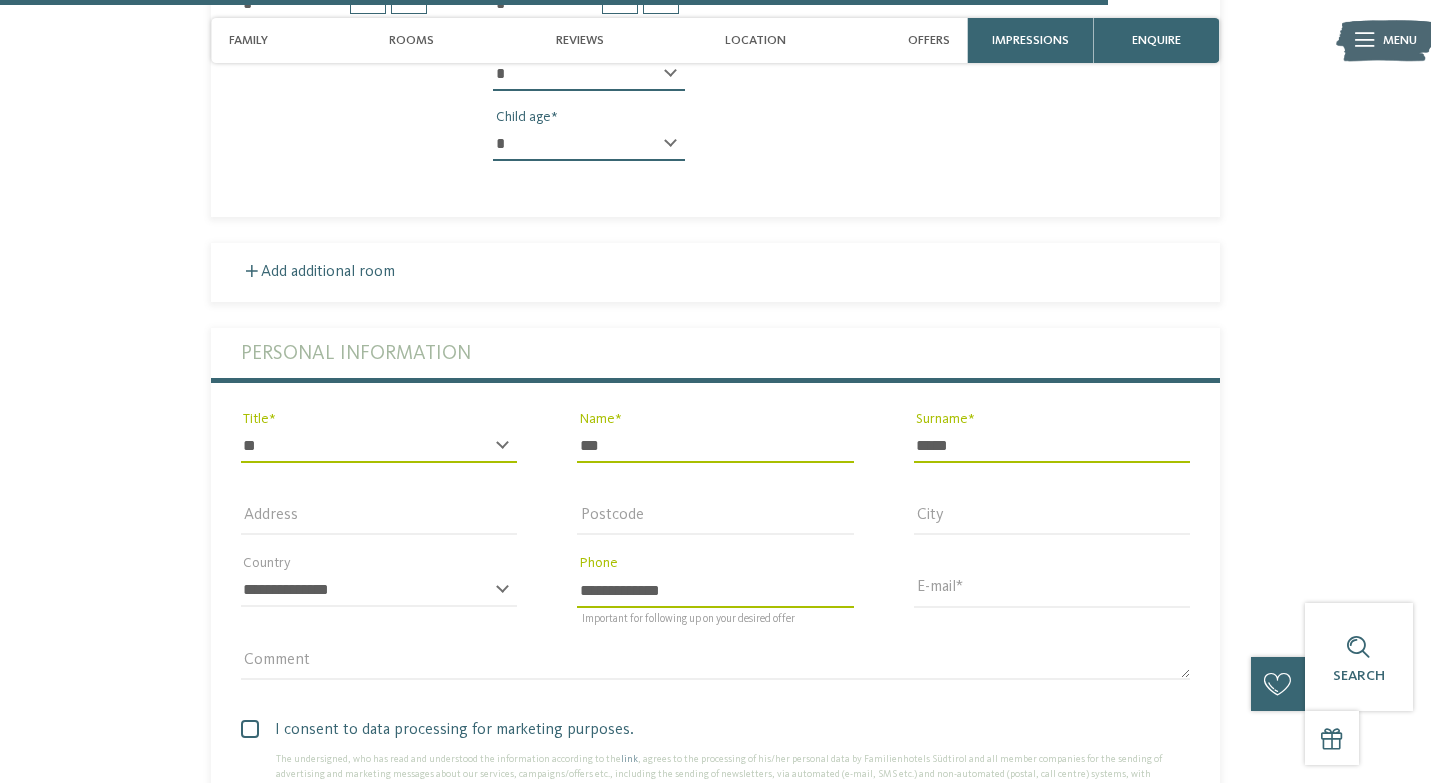 type on "**********" 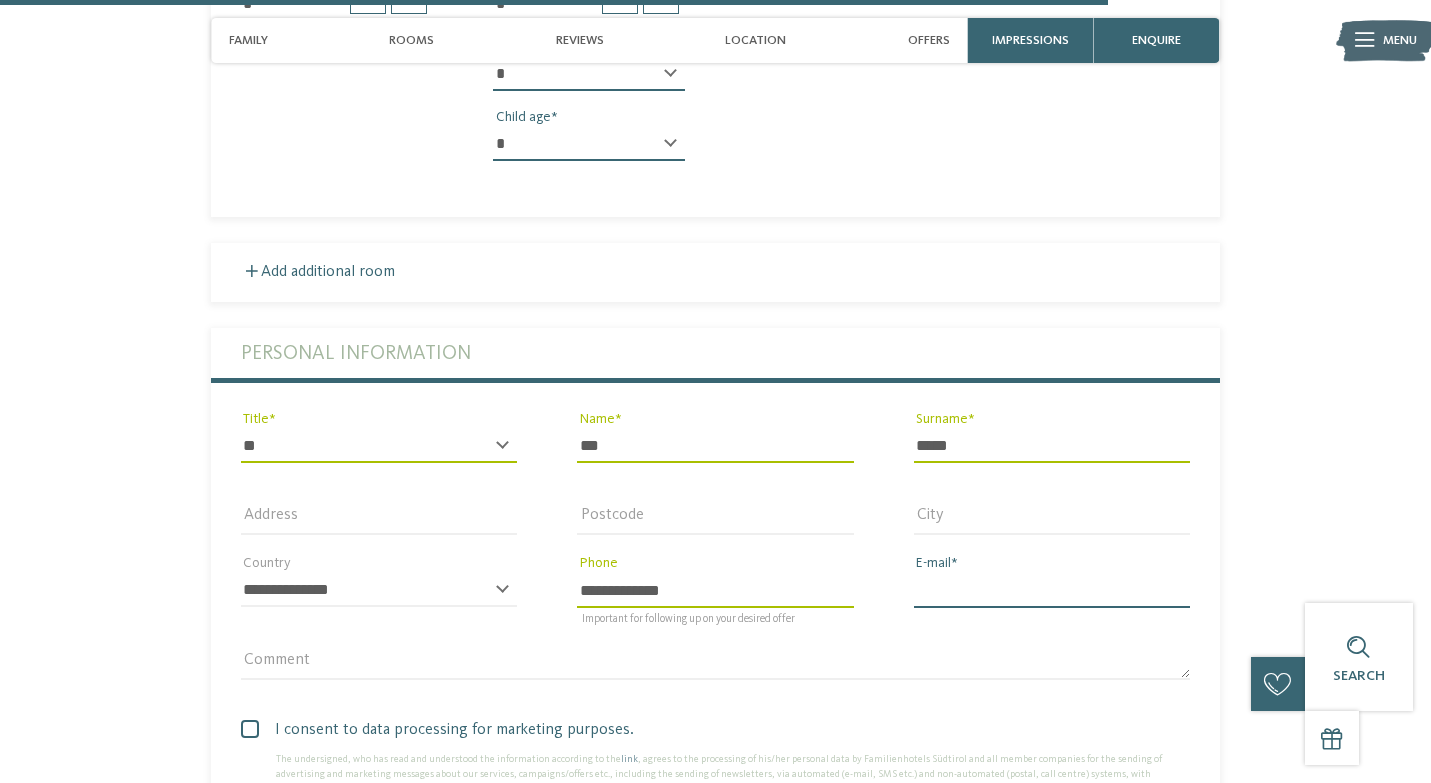 click on "E-mail" at bounding box center (1052, 590) 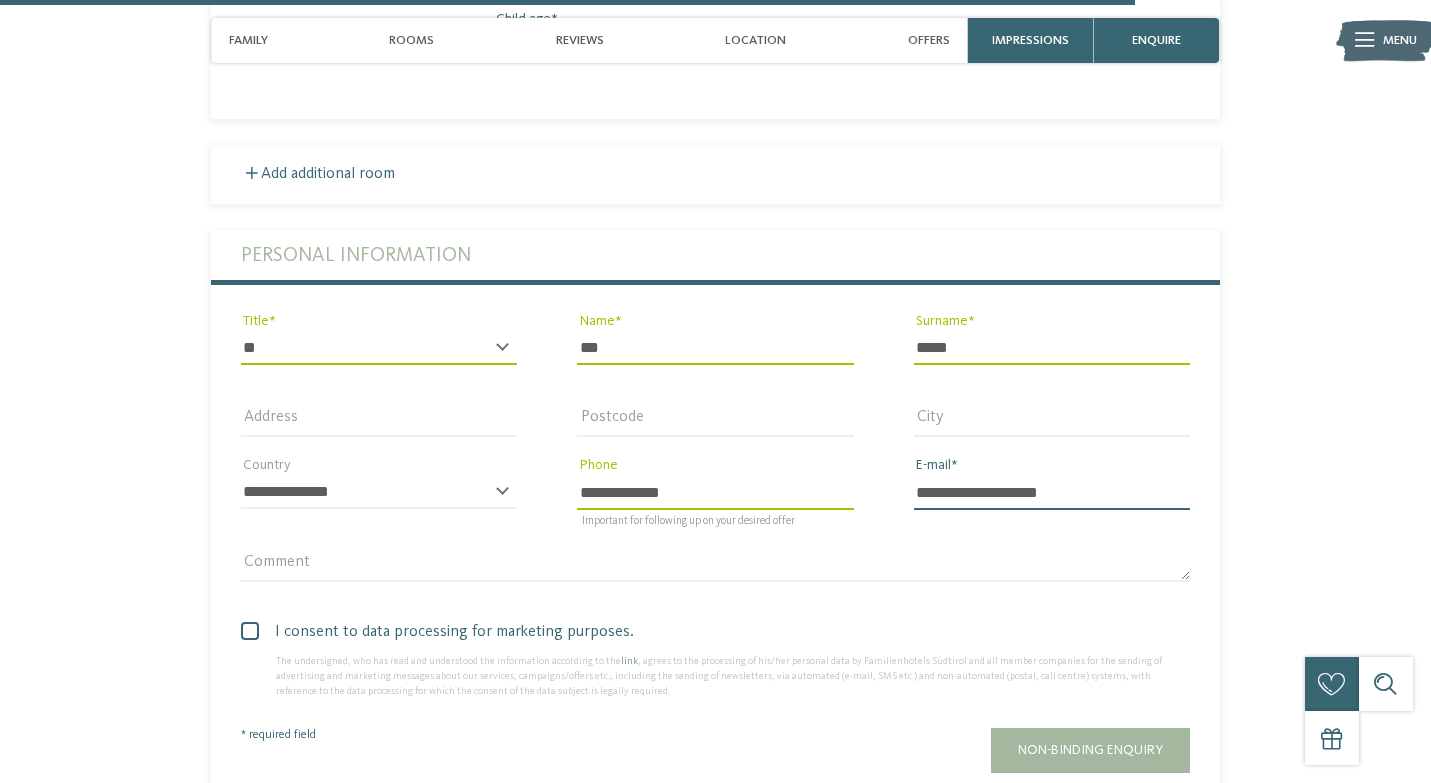 scroll, scrollTop: 4375, scrollLeft: 0, axis: vertical 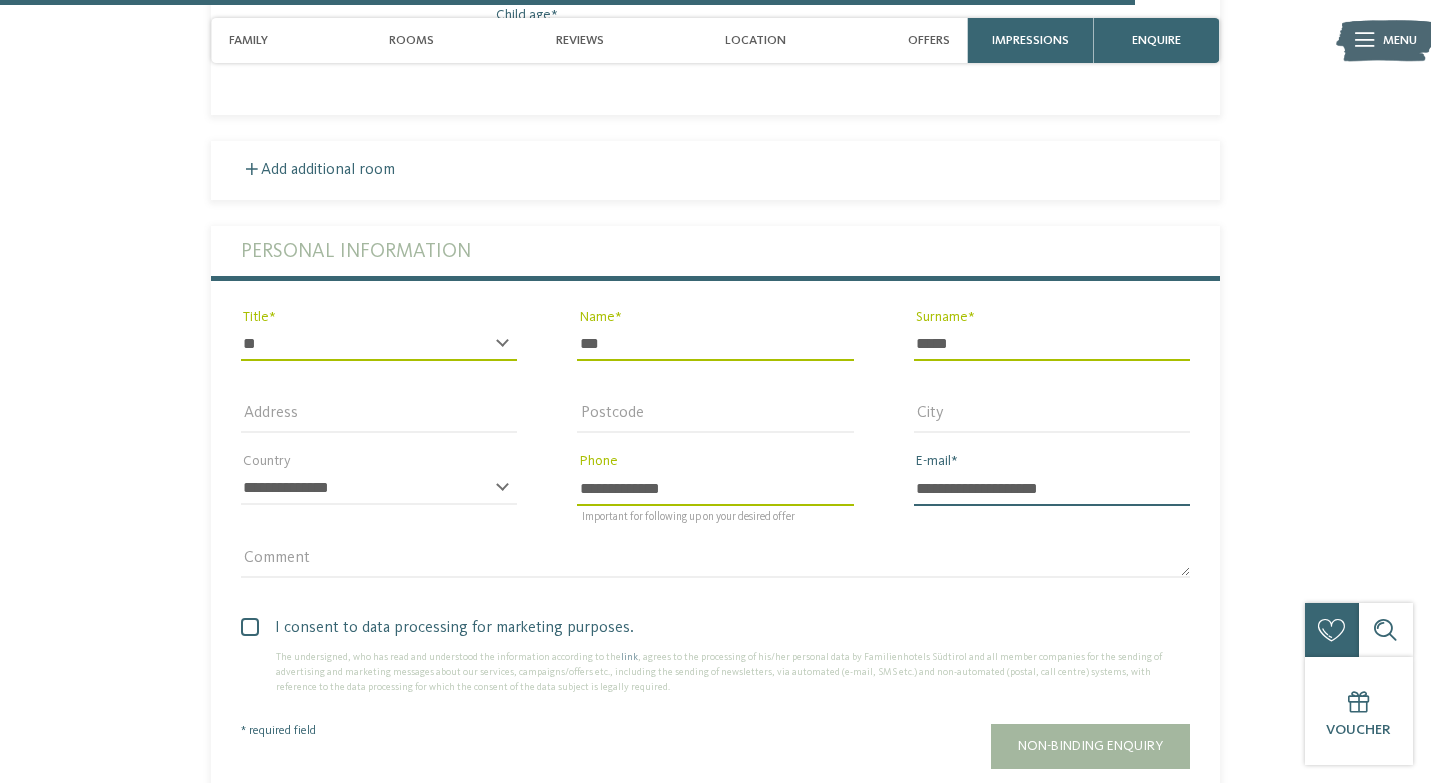 type on "**********" 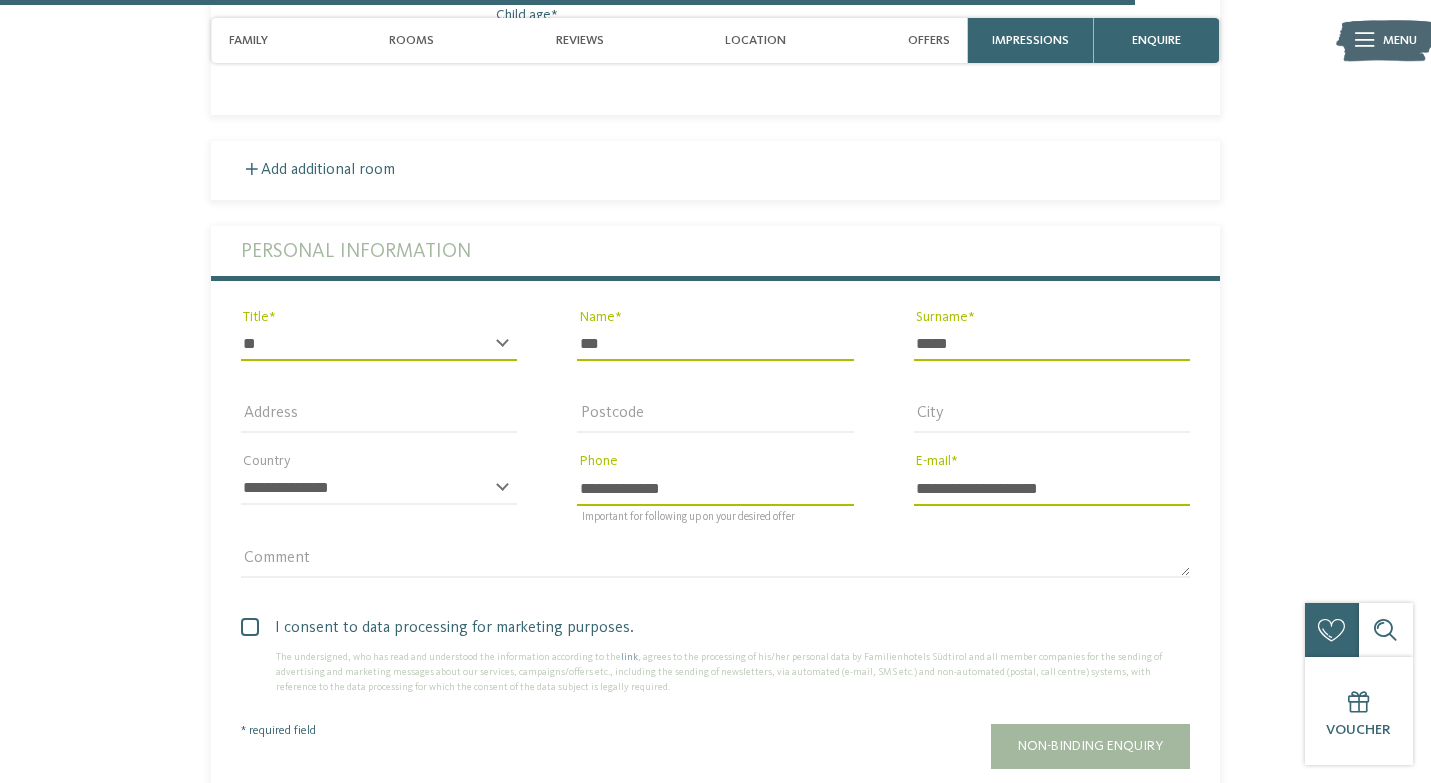 click at bounding box center [250, 627] 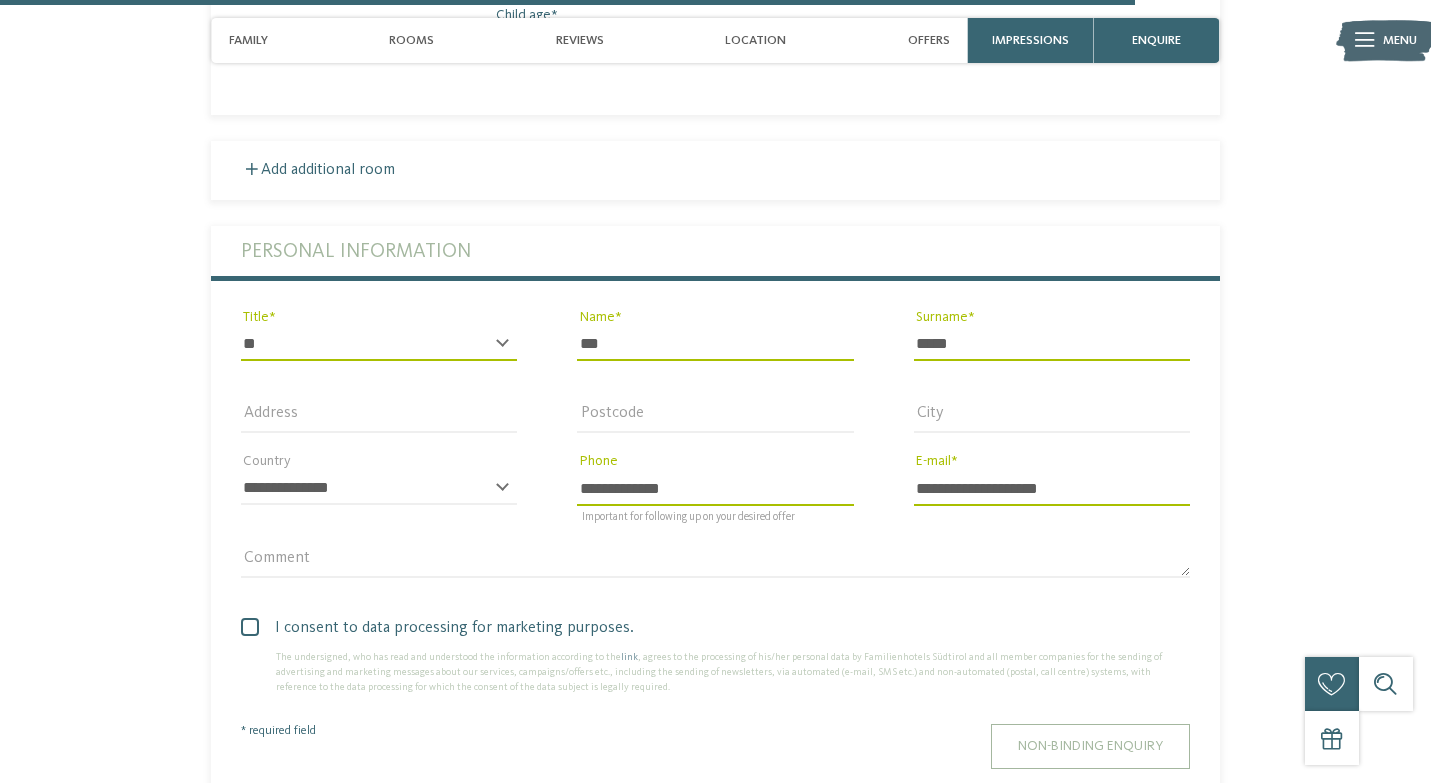click on "Non-binding enquiry" at bounding box center [1090, 746] 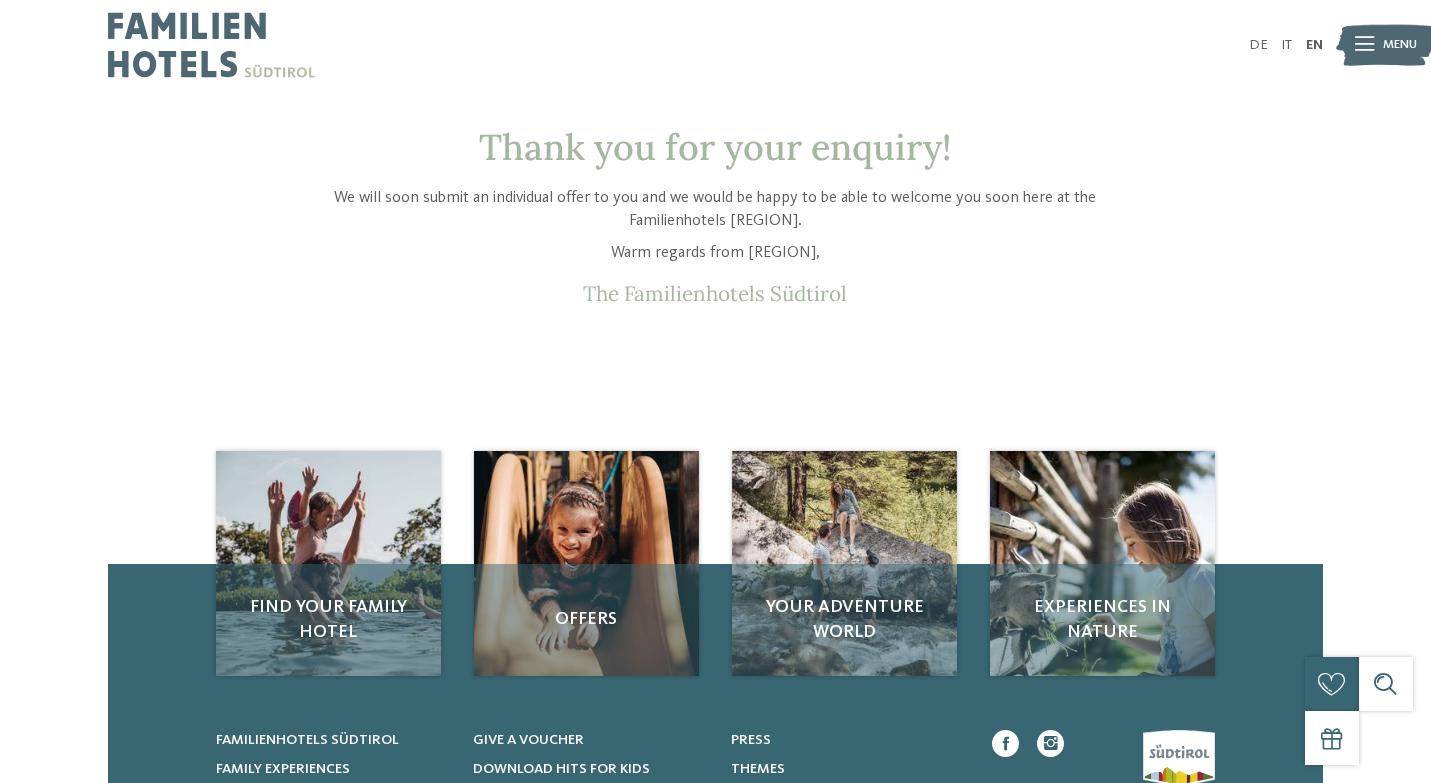 scroll, scrollTop: 0, scrollLeft: 0, axis: both 